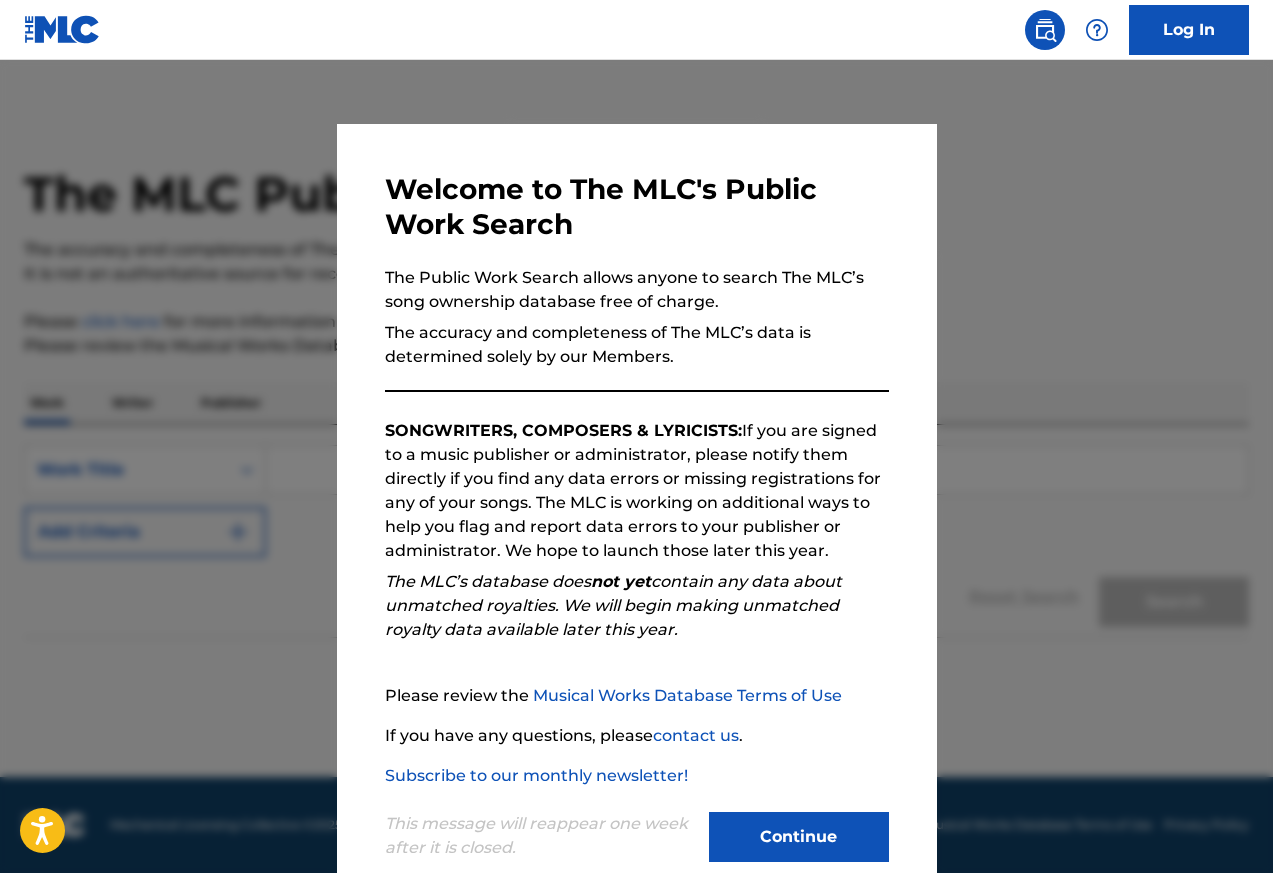 scroll, scrollTop: 0, scrollLeft: 0, axis: both 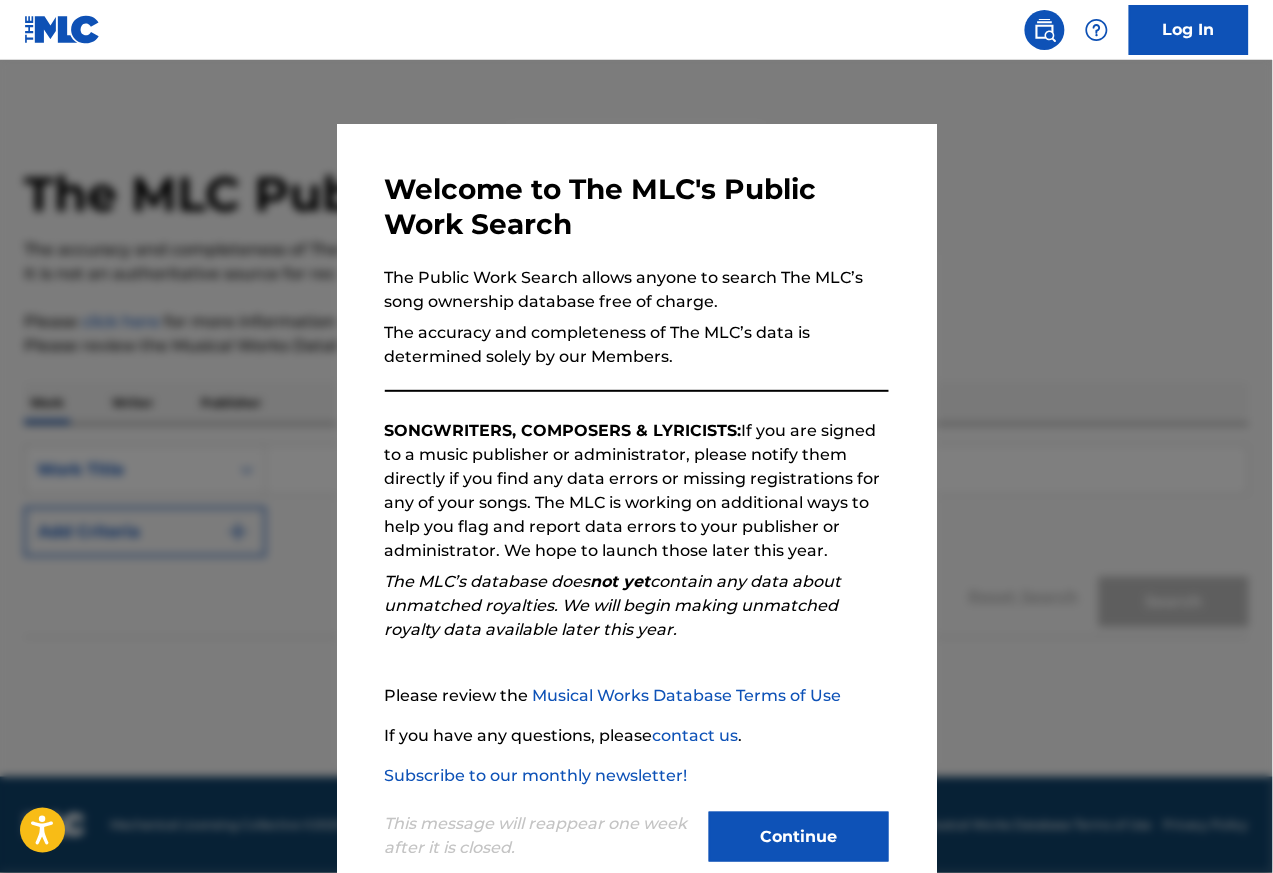 click on "Continue" at bounding box center (799, 837) 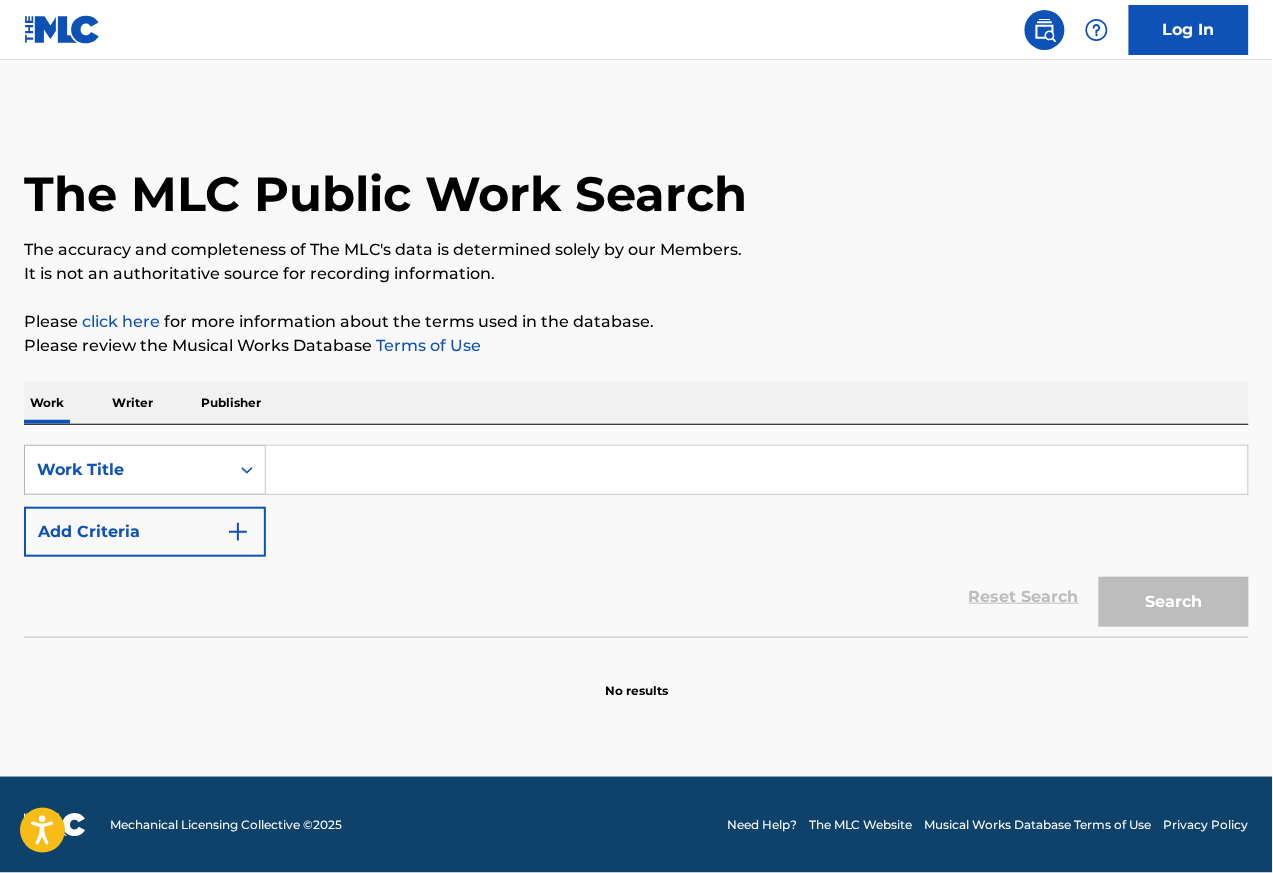 click 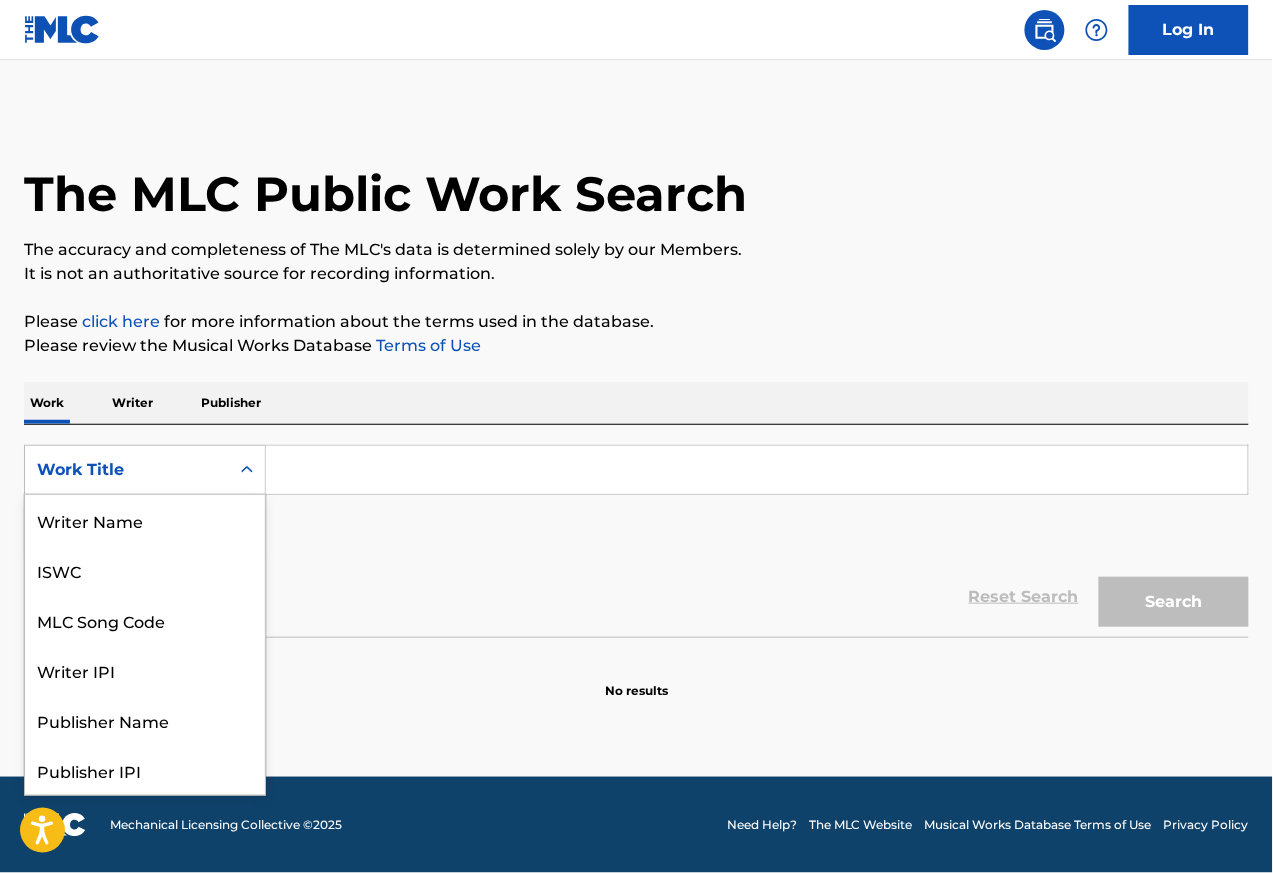 scroll, scrollTop: 100, scrollLeft: 0, axis: vertical 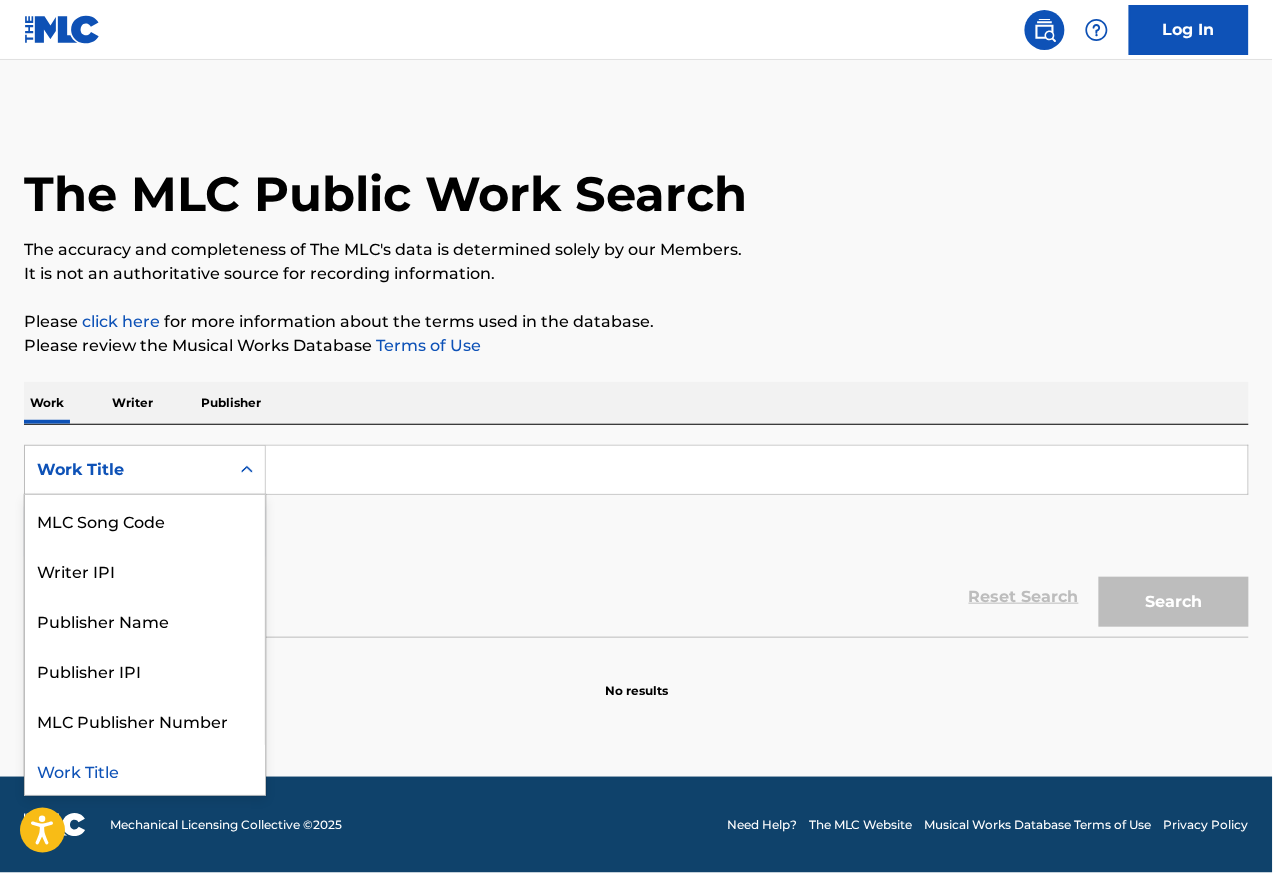 click on "Writer" at bounding box center [132, 403] 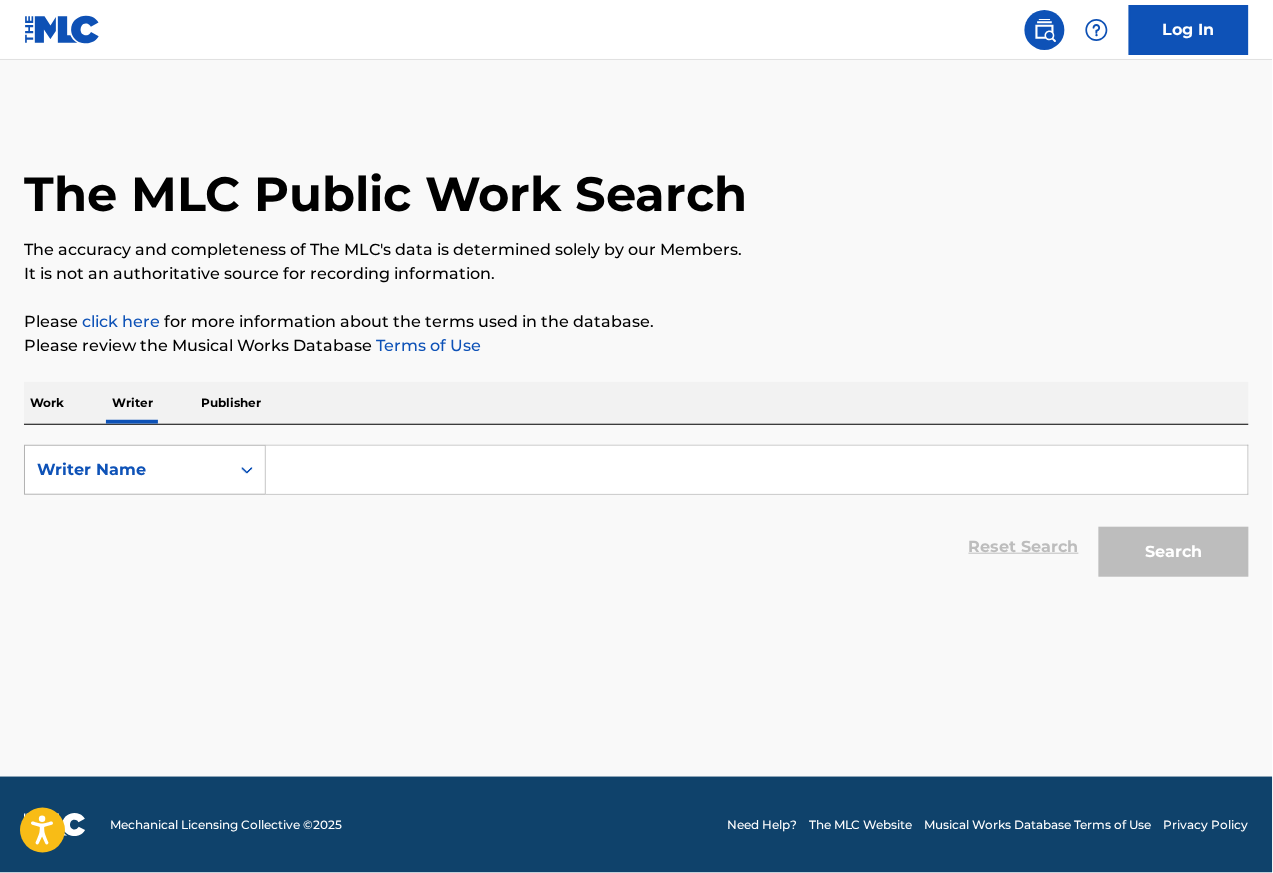 click on "Writer Name" at bounding box center [127, 470] 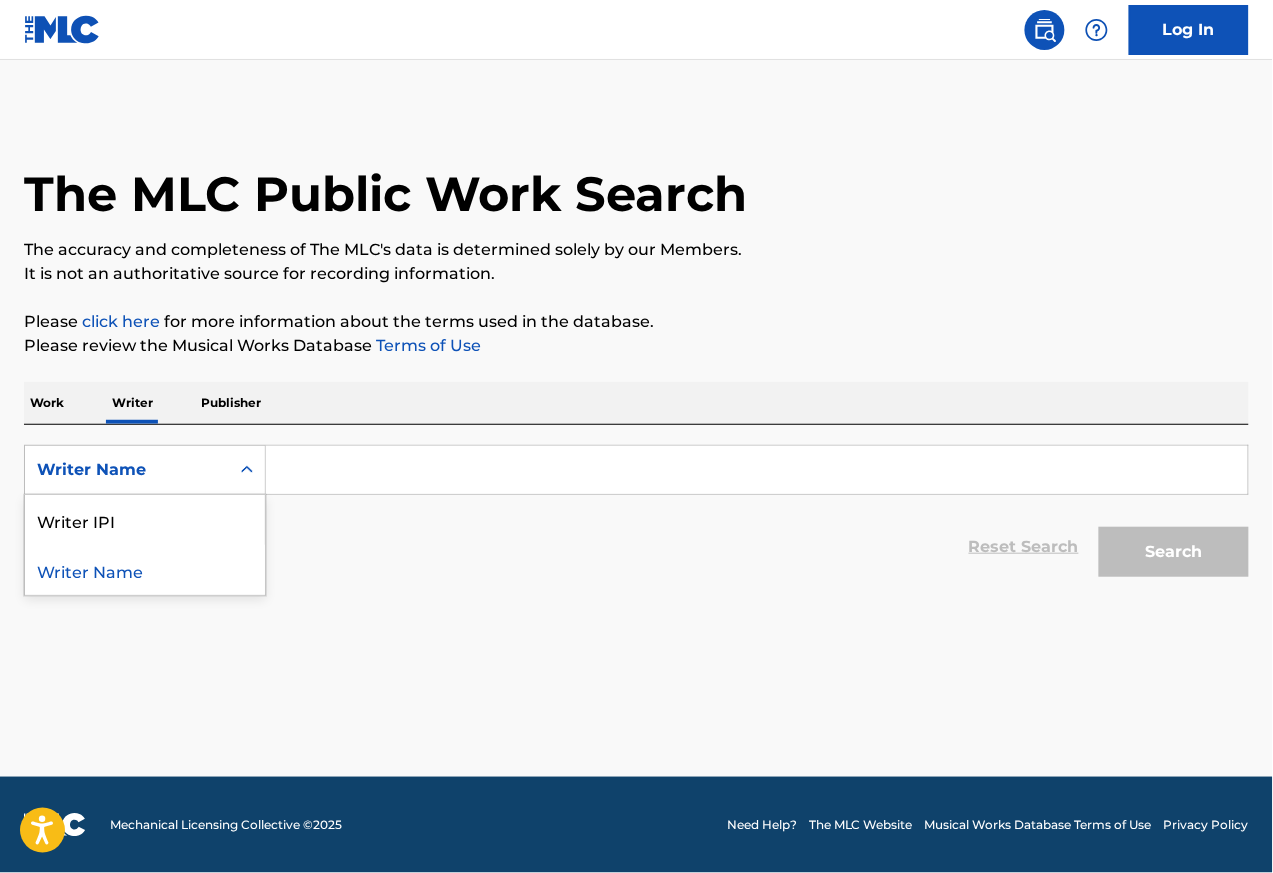 click at bounding box center (757, 470) 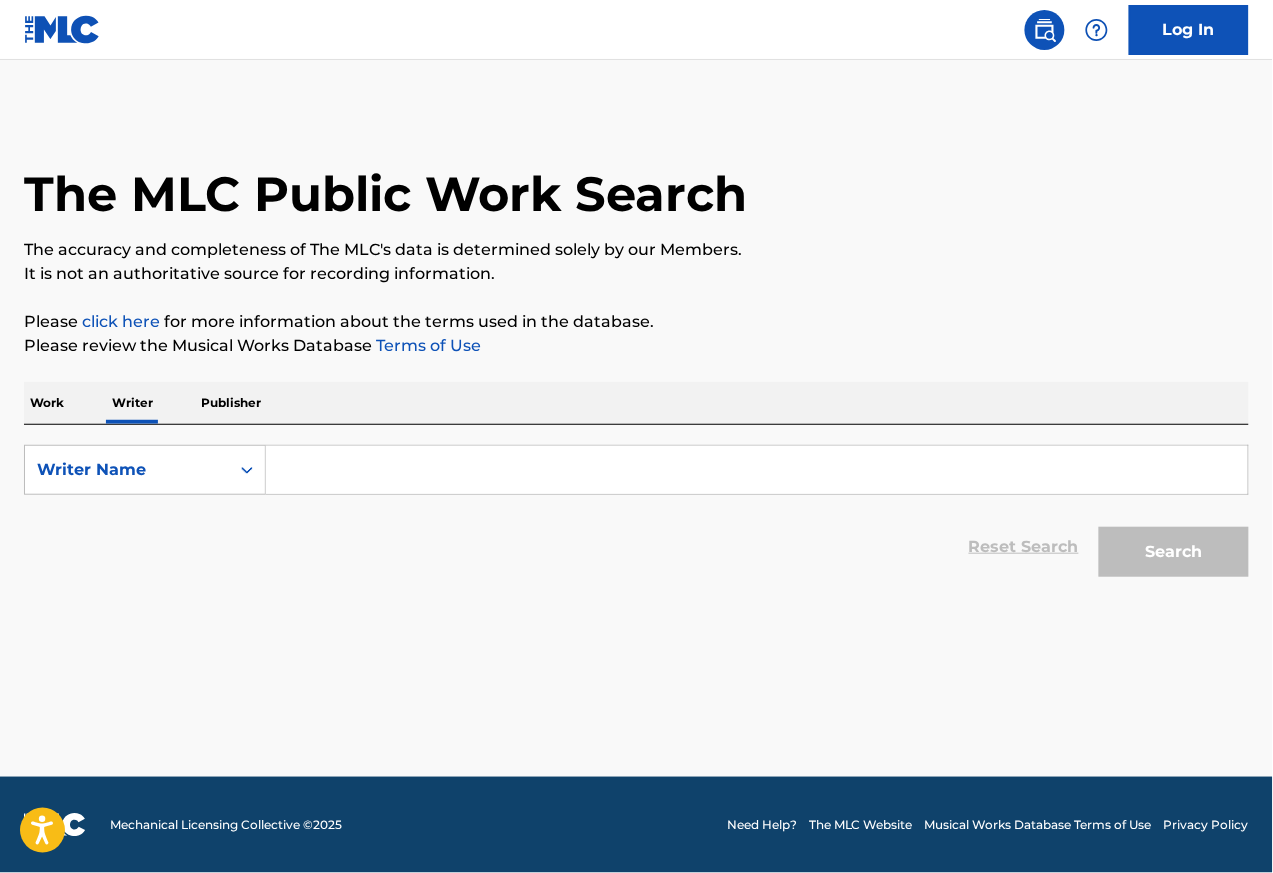 paste on "[PERSON_NAME]" 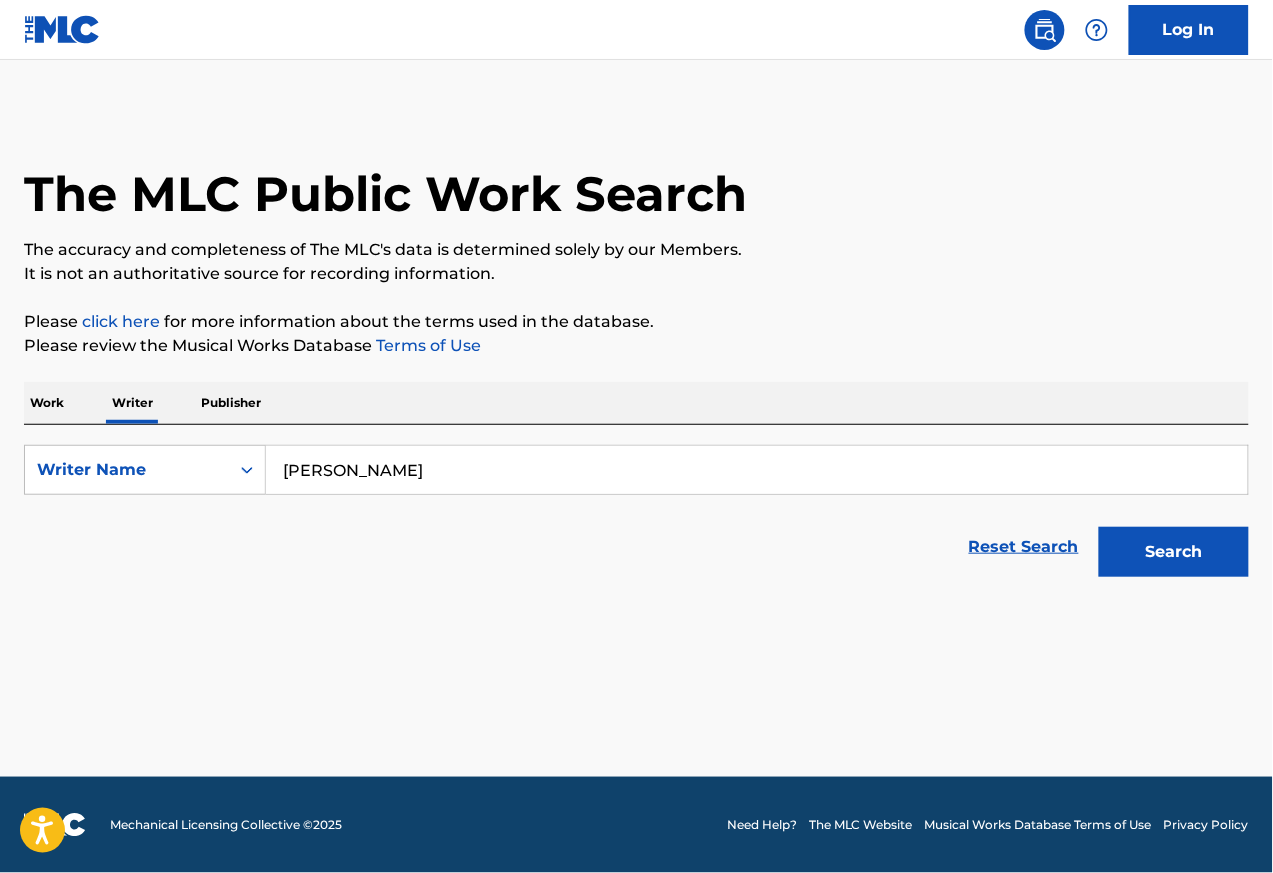 type on "[PERSON_NAME]" 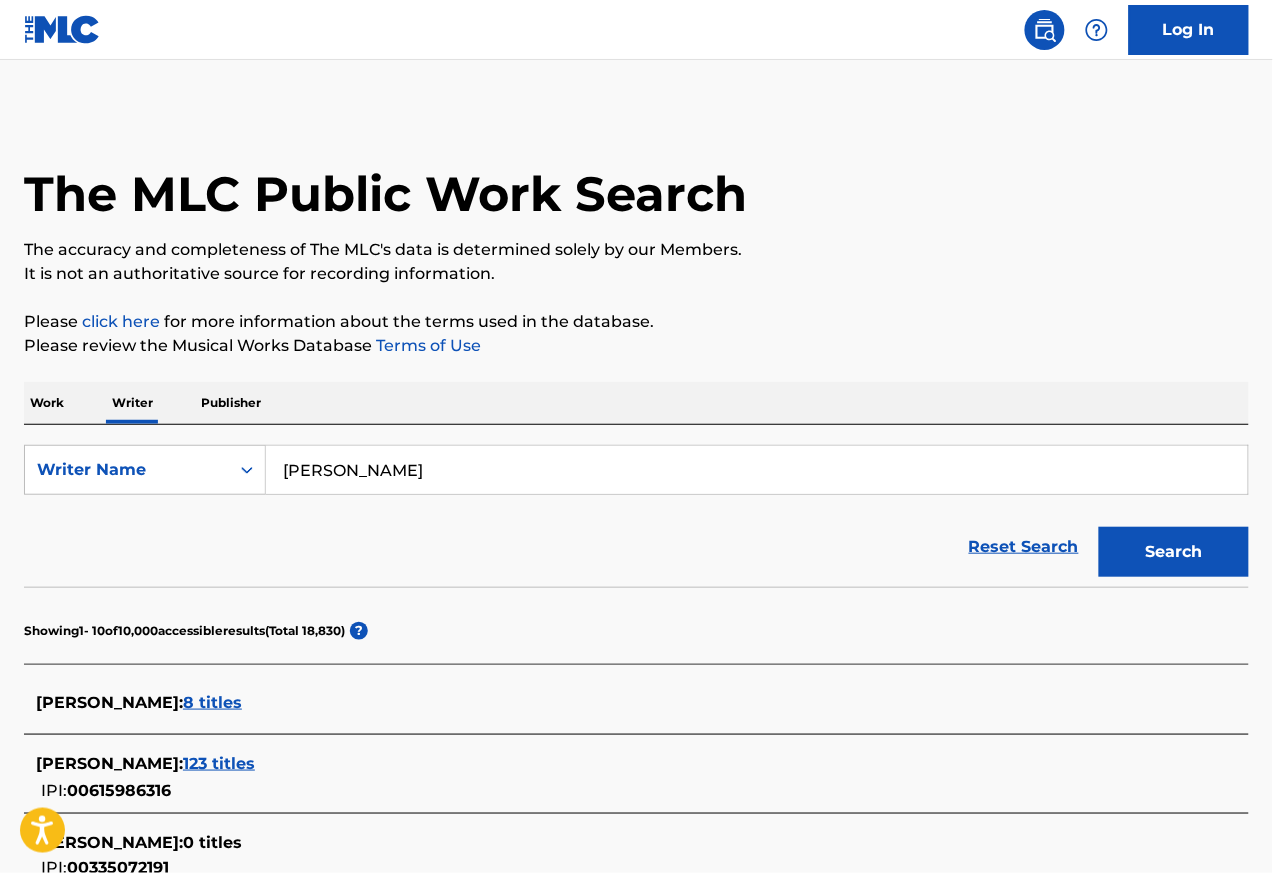 click on "8 titles" at bounding box center (212, 702) 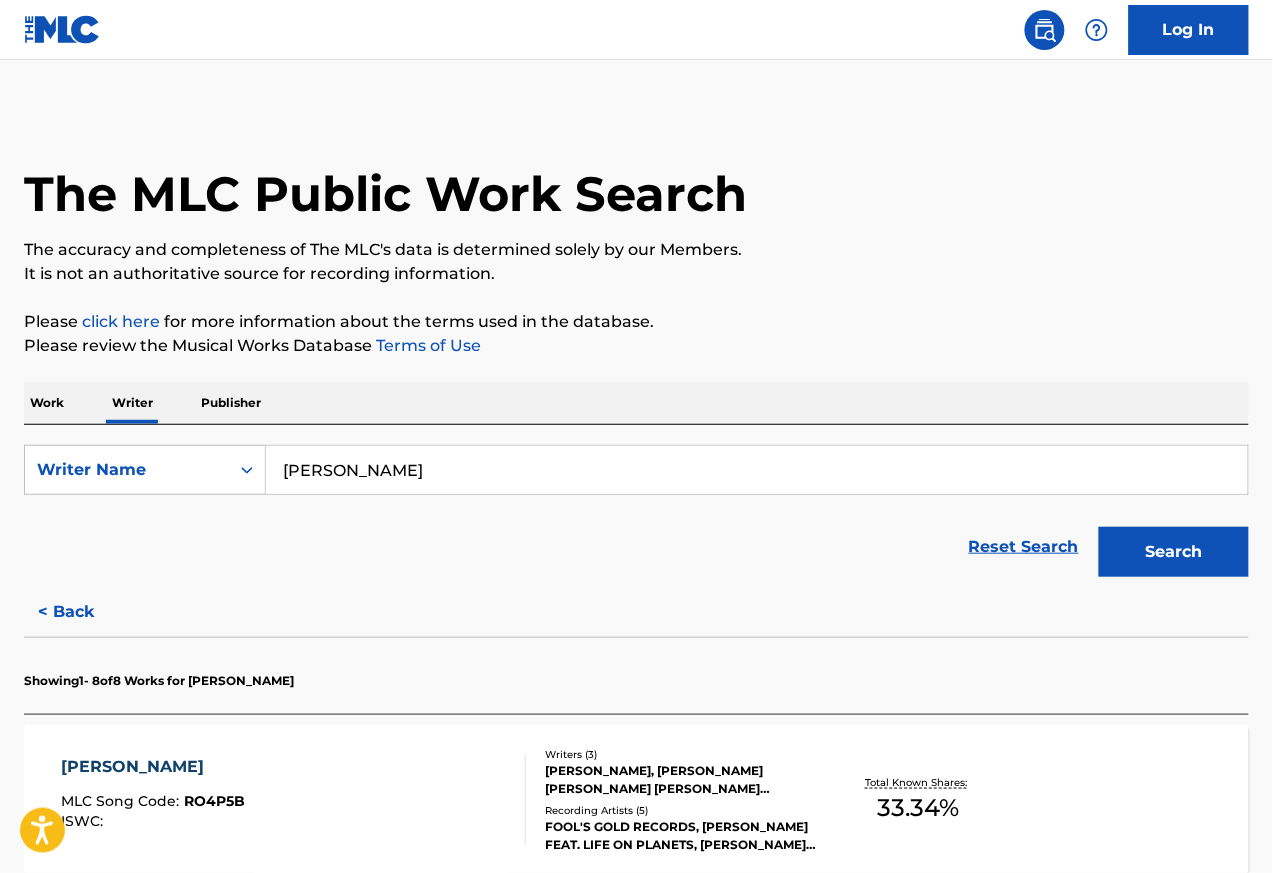 click on "RICK FRIEDKIN" at bounding box center (153, 767) 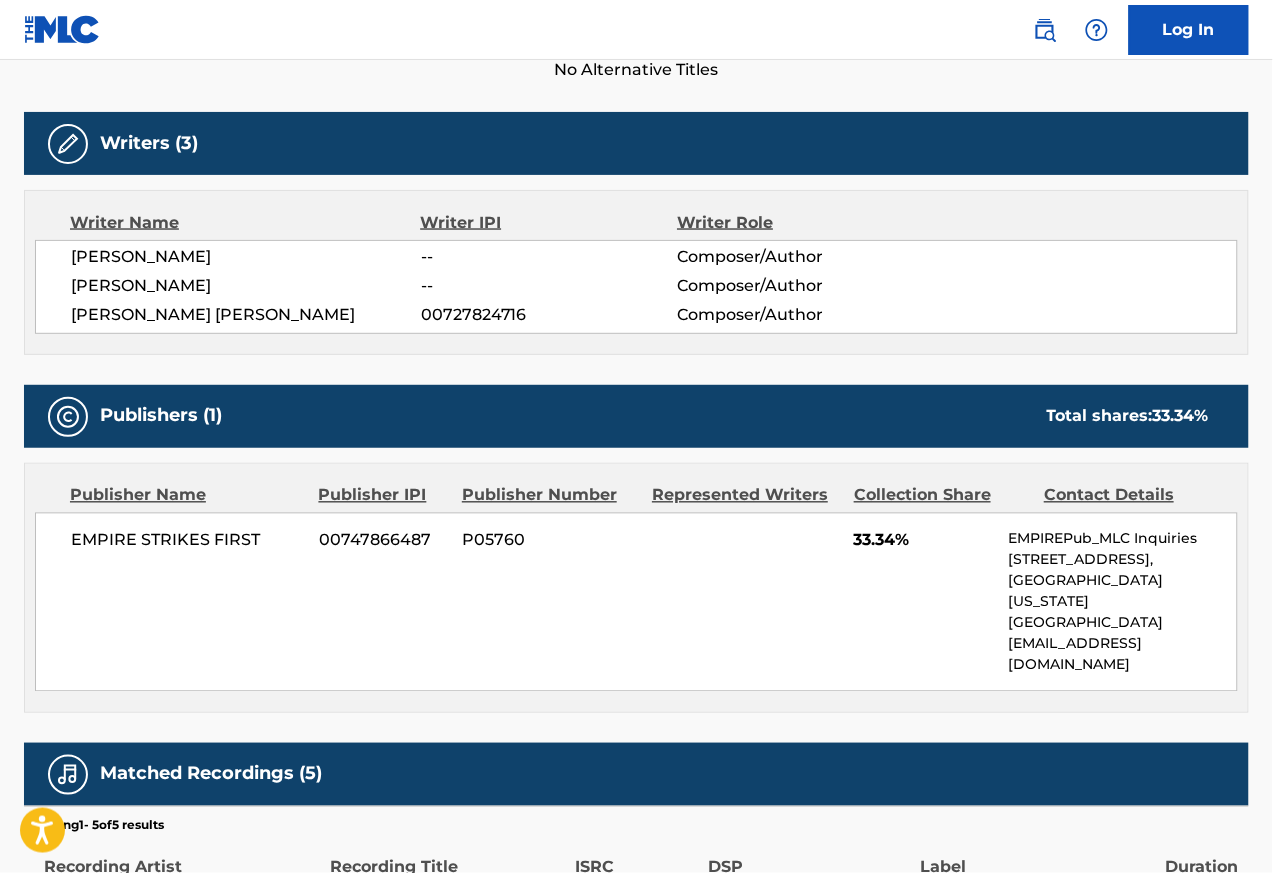 scroll, scrollTop: 600, scrollLeft: 0, axis: vertical 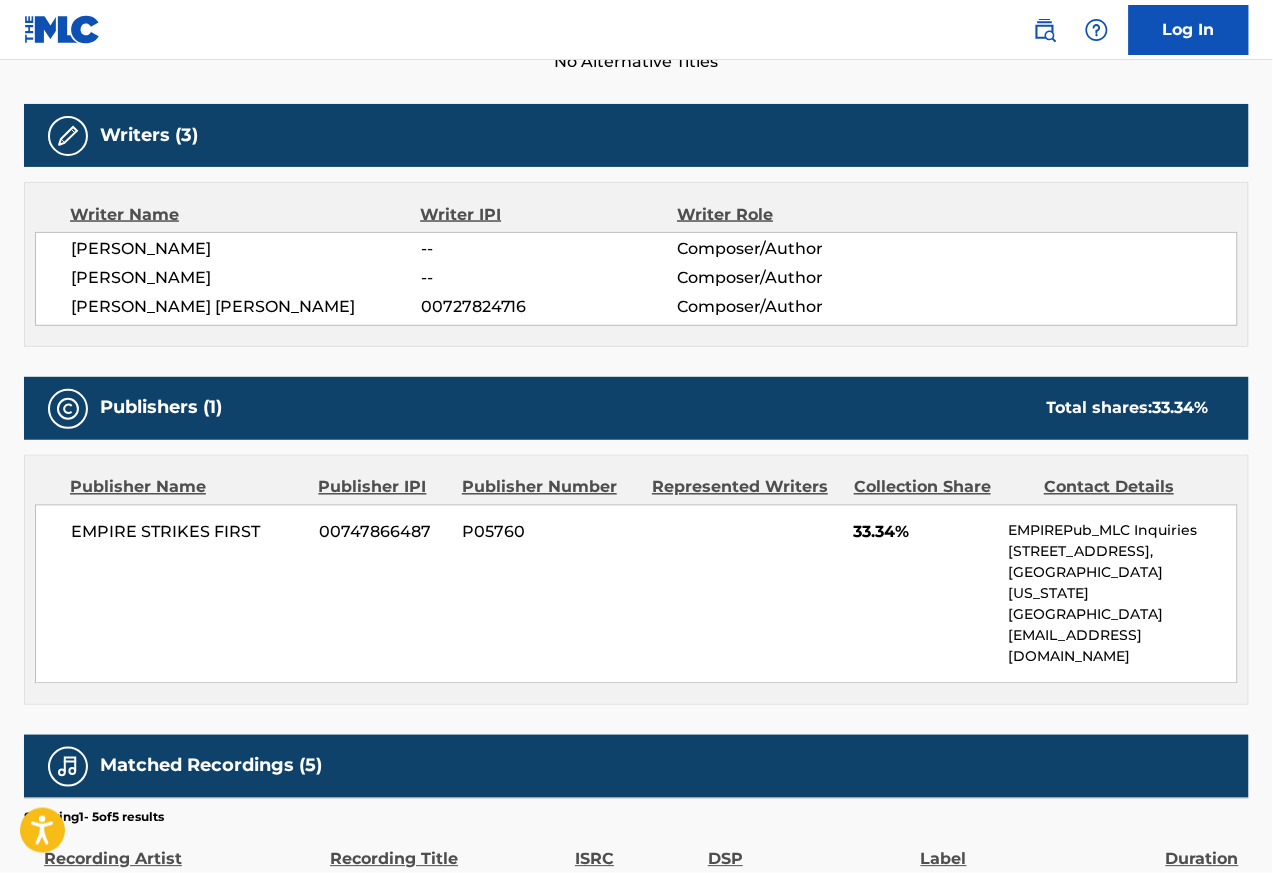 click on "Writers   (3)" at bounding box center (636, 135) 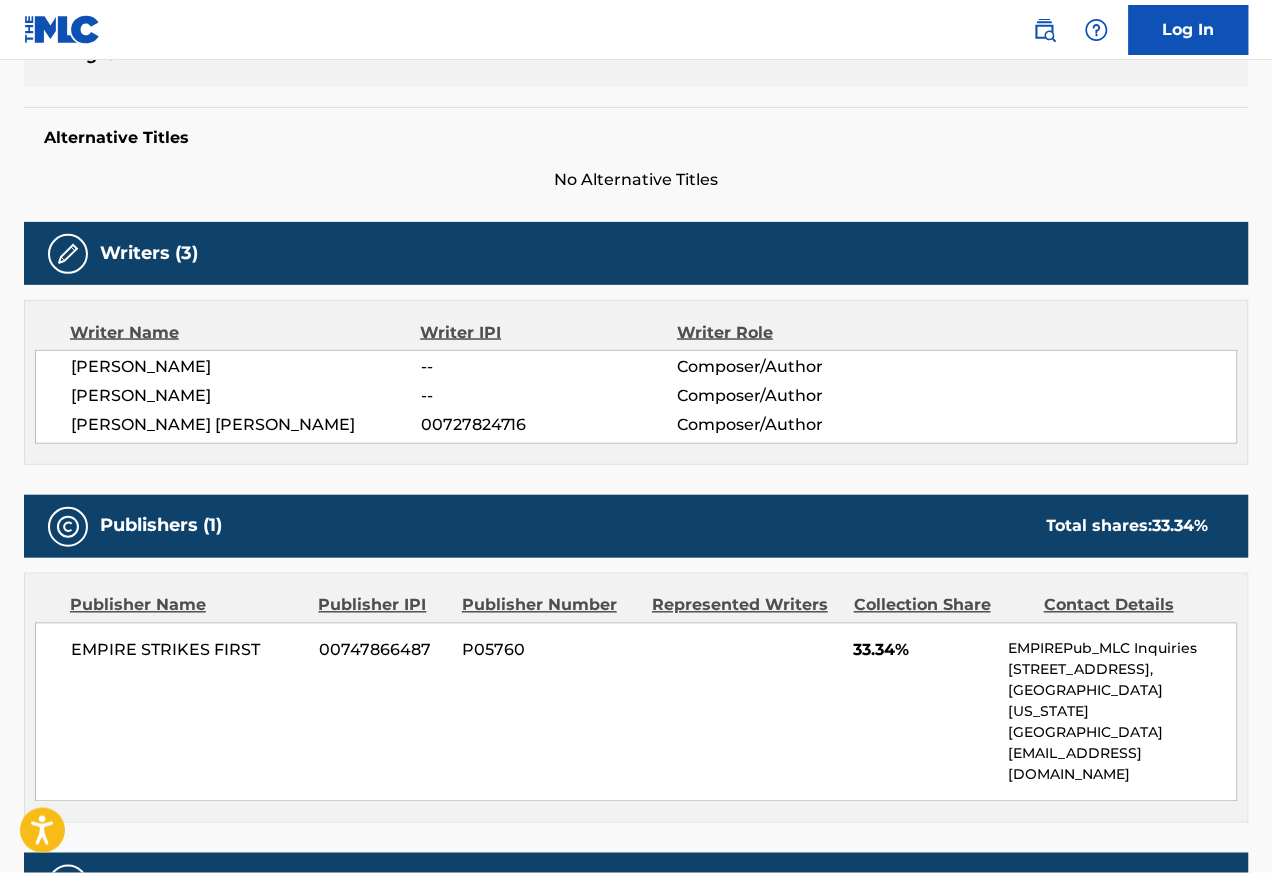 scroll, scrollTop: 0, scrollLeft: 0, axis: both 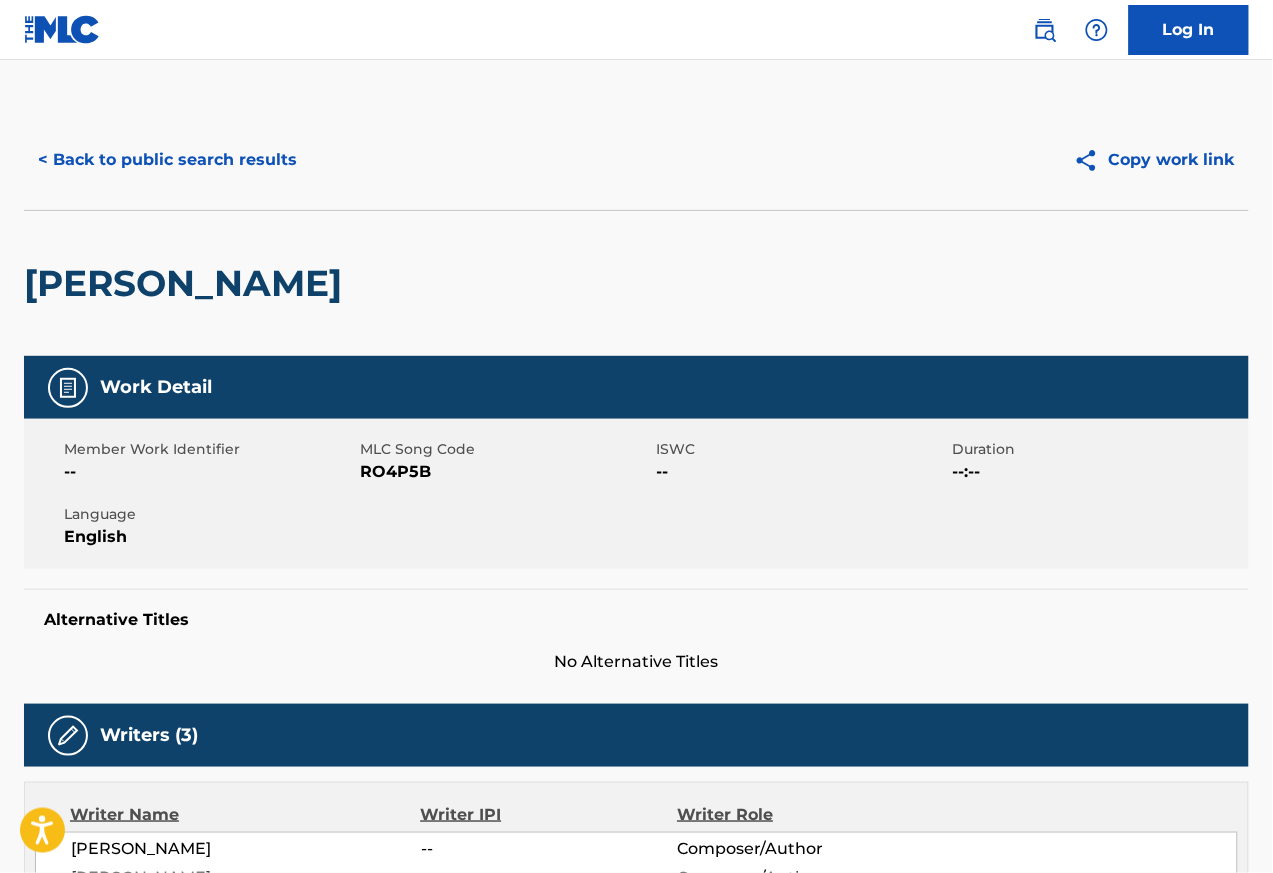click on "< Back to public search results" at bounding box center (167, 160) 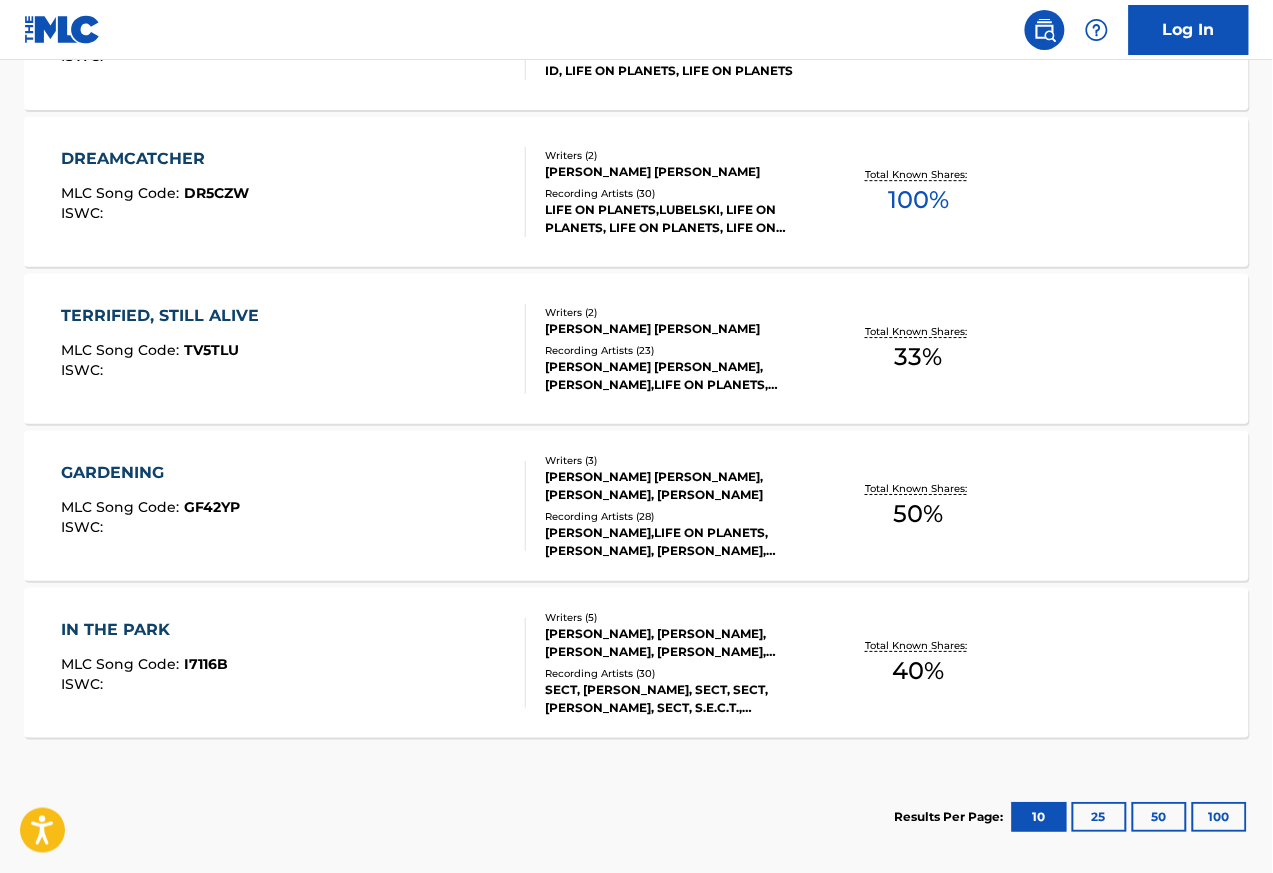 scroll, scrollTop: 1320, scrollLeft: 0, axis: vertical 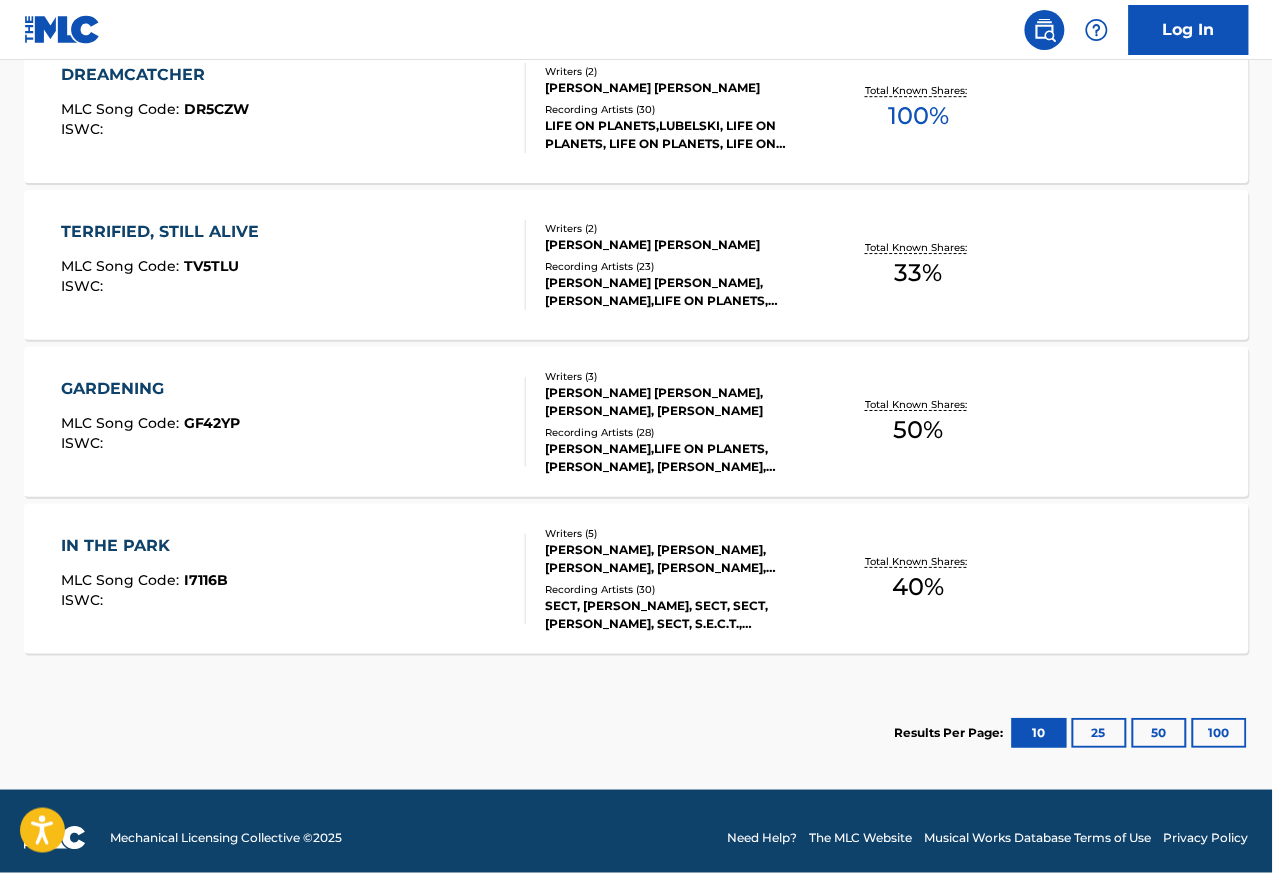 click on "TERRIFIED, STILL ALIVE MLC Song Code : TV5TLU ISWC :" at bounding box center (165, 265) 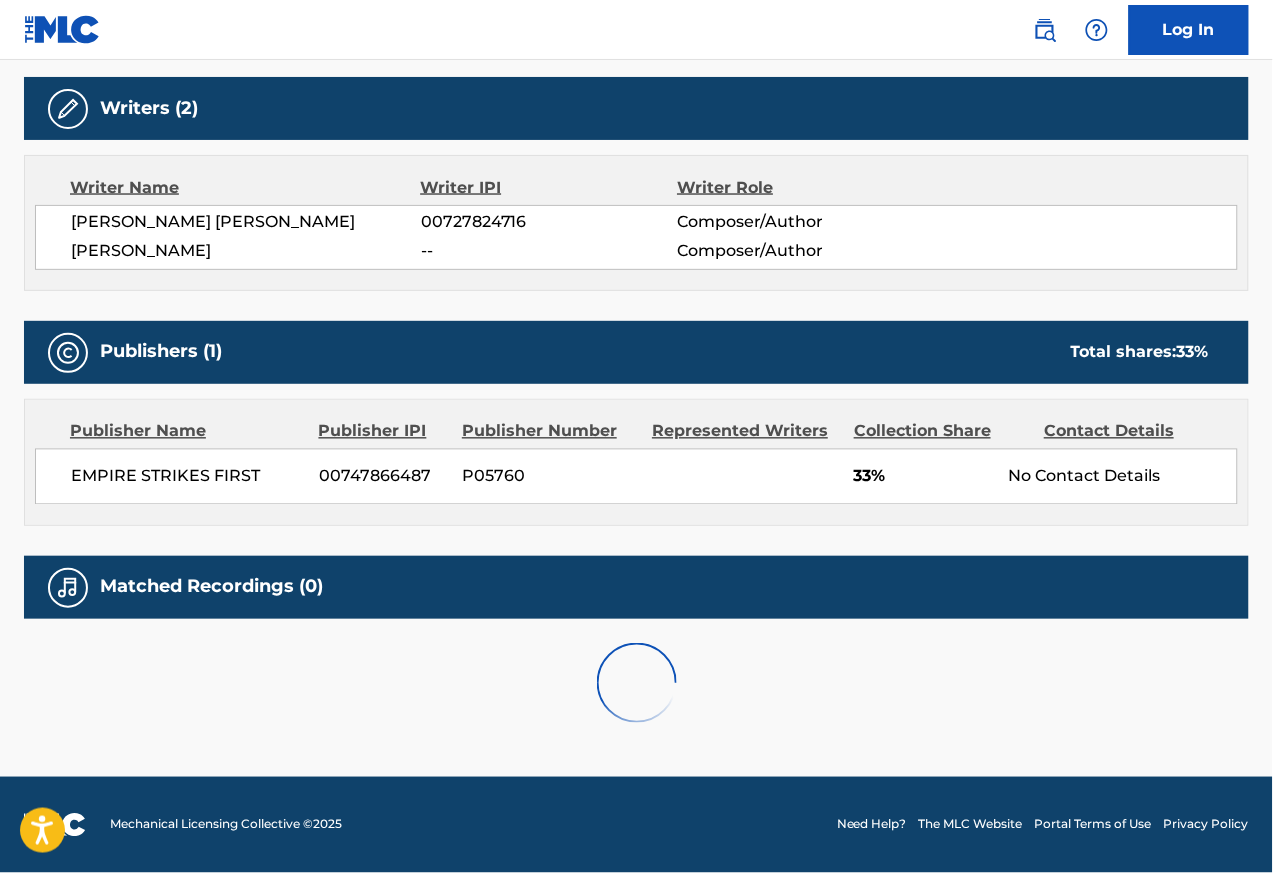 scroll, scrollTop: 0, scrollLeft: 0, axis: both 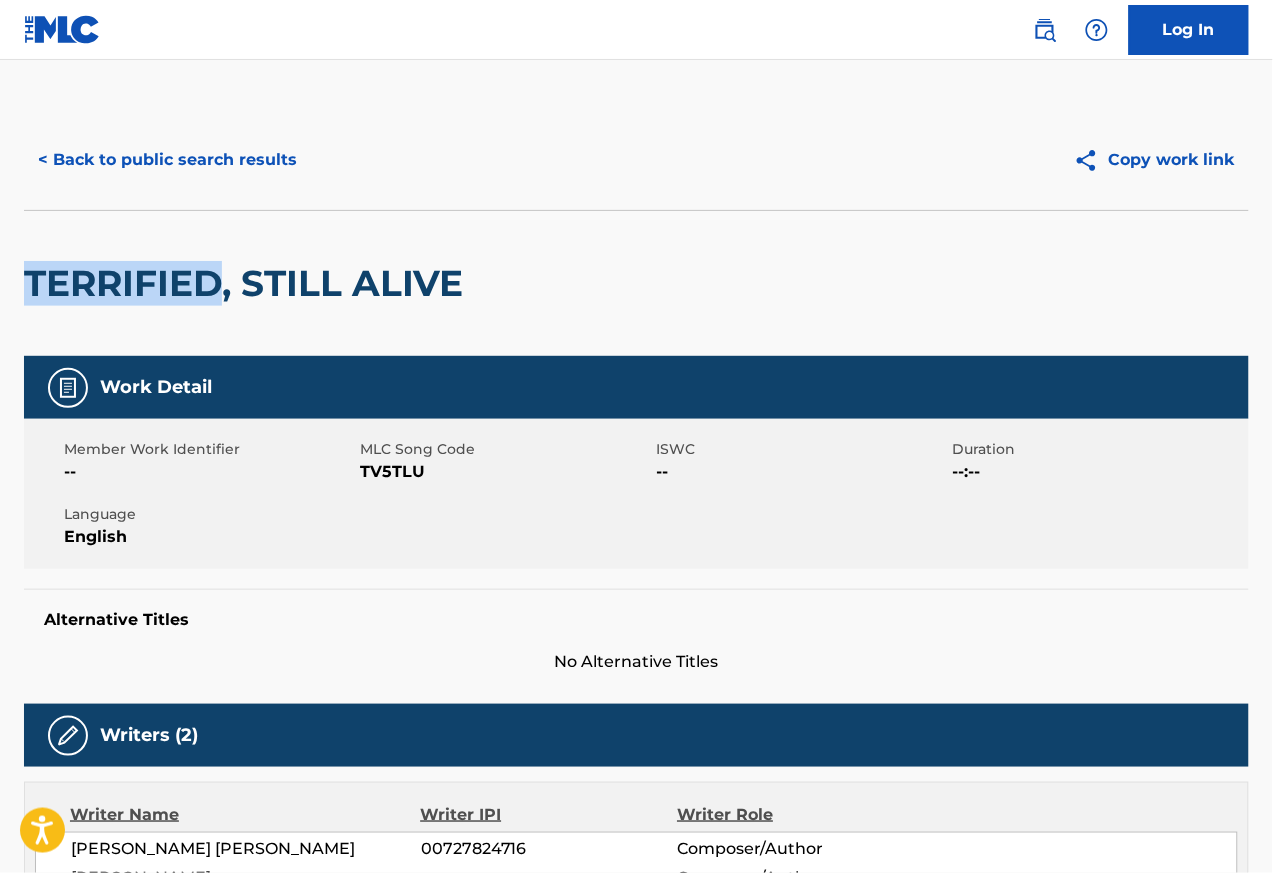 click on "< Back to public search results" at bounding box center (167, 160) 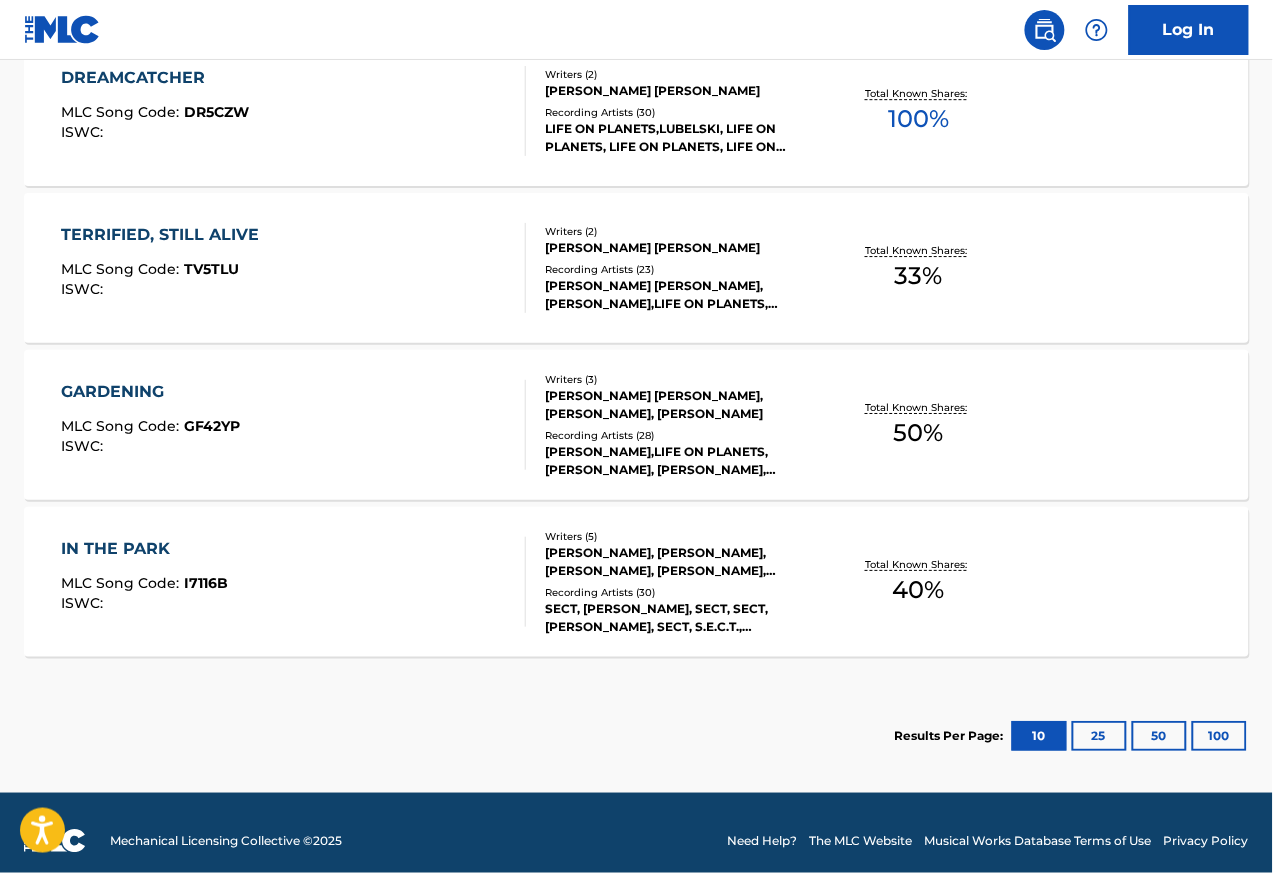 scroll, scrollTop: 1320, scrollLeft: 0, axis: vertical 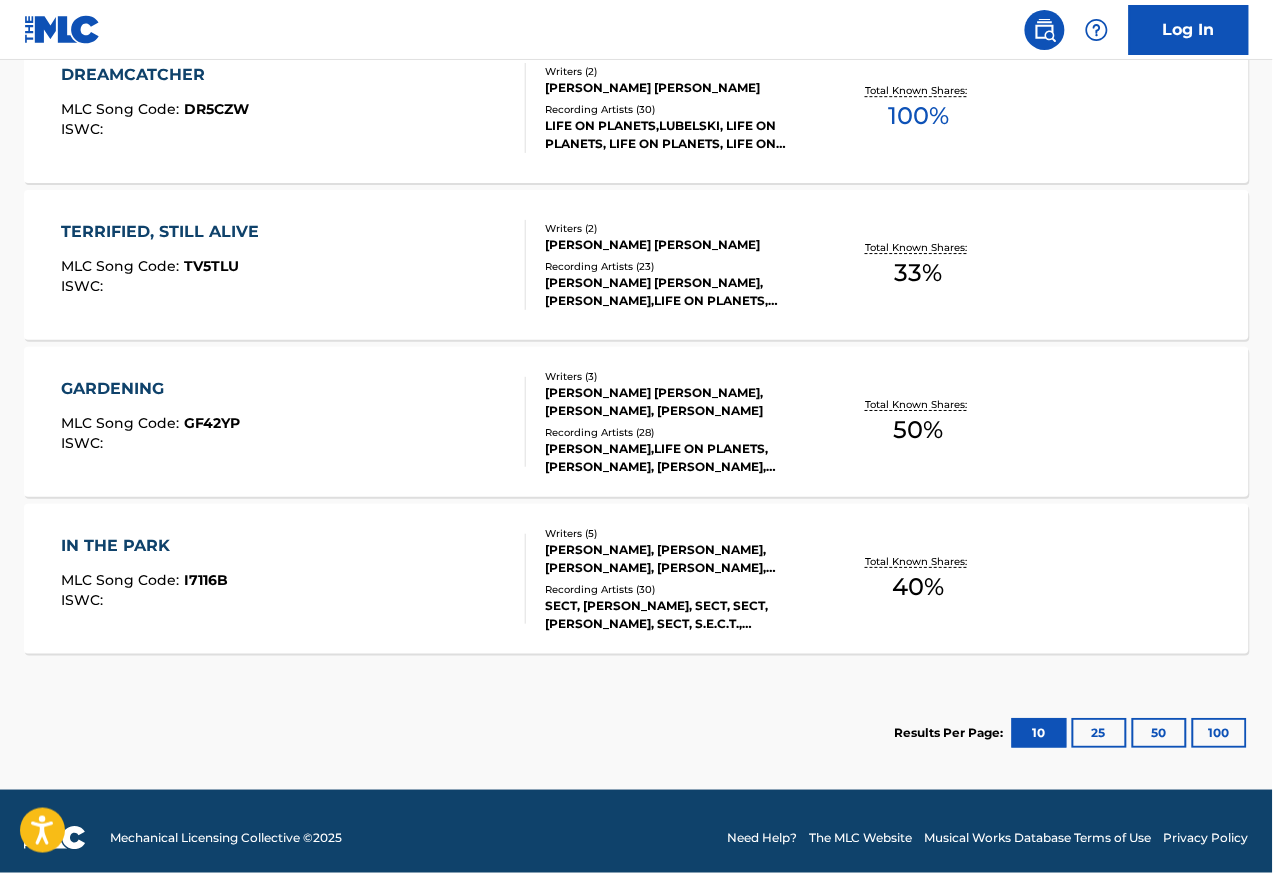 click on "IN THE PARK MLC Song Code : I7116B ISWC :" at bounding box center [144, 579] 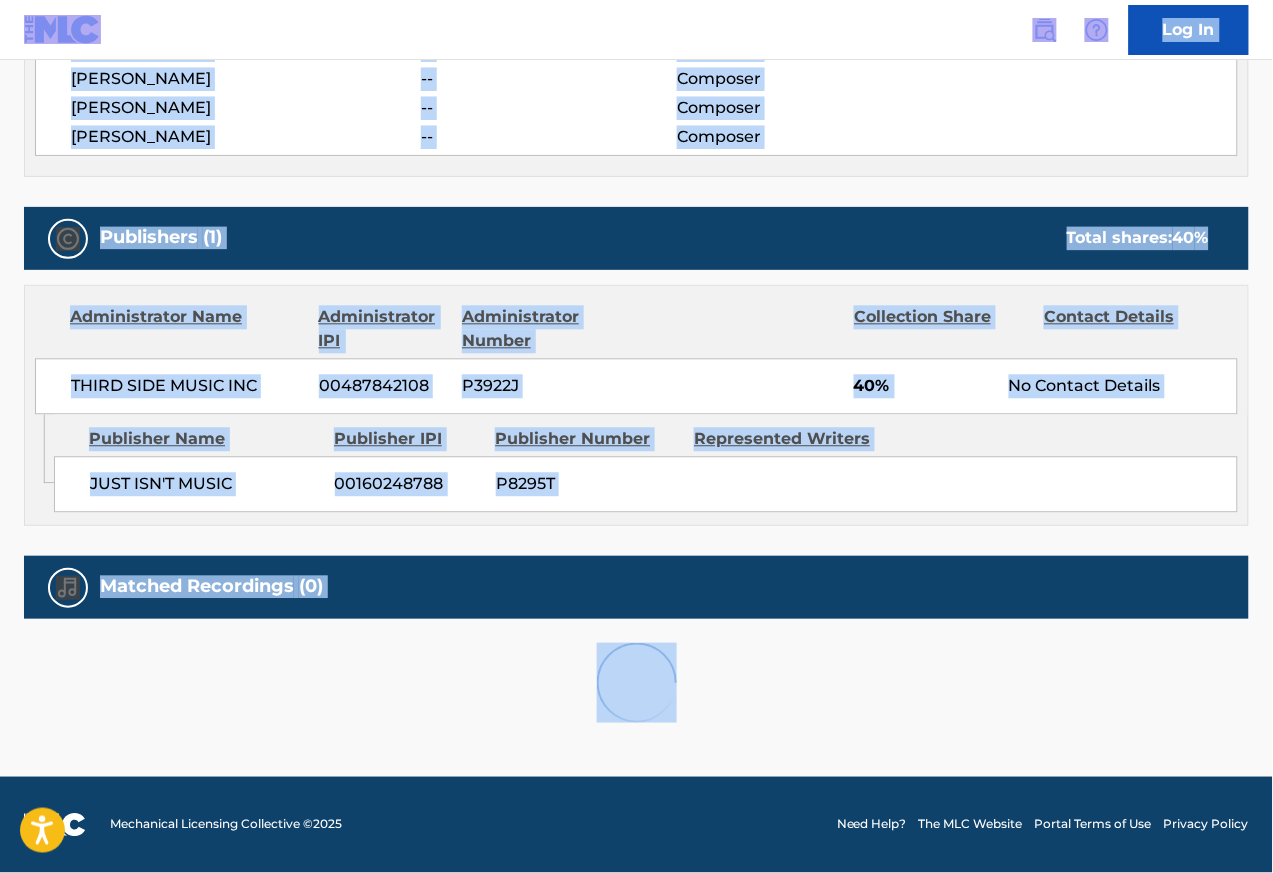 scroll, scrollTop: 0, scrollLeft: 0, axis: both 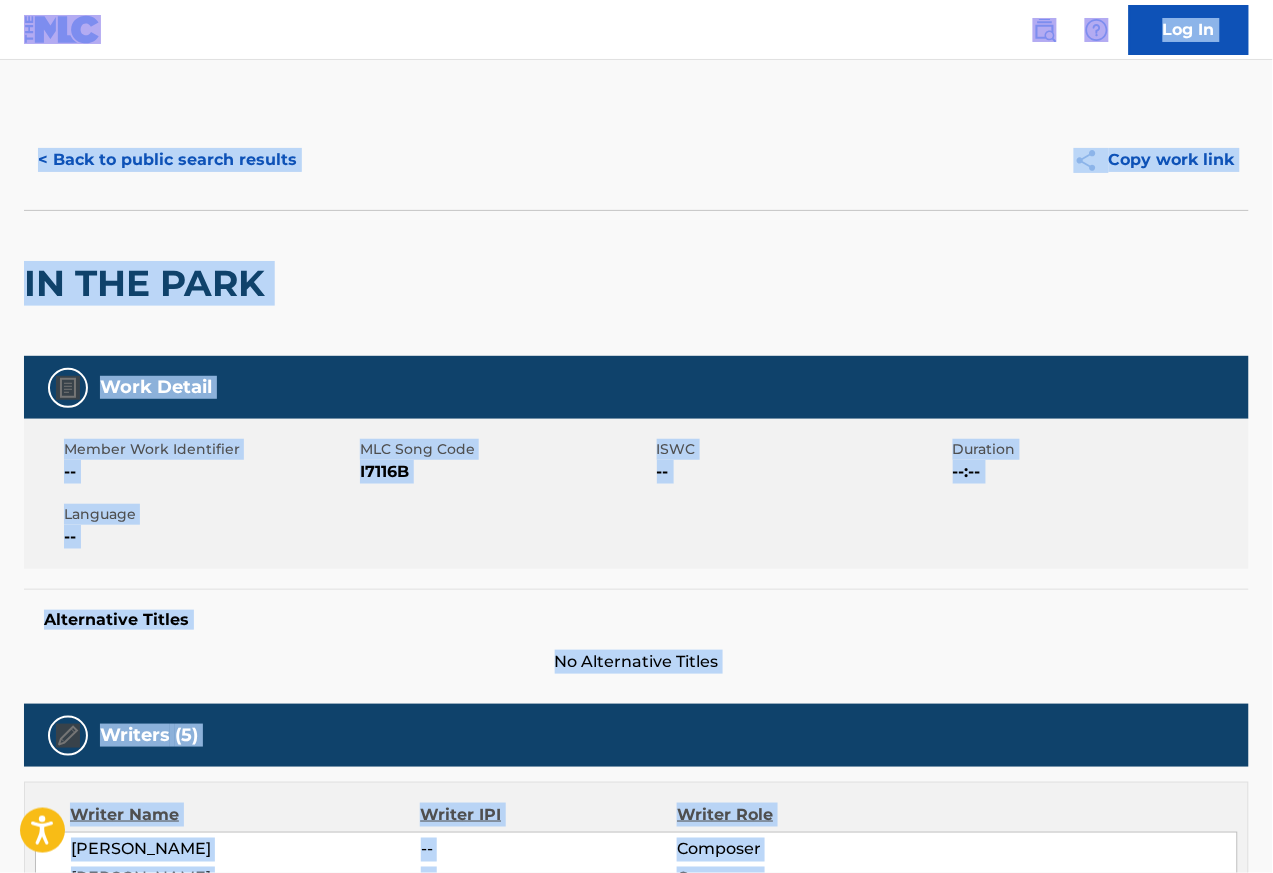 click on "Log In" at bounding box center (1189, 30) 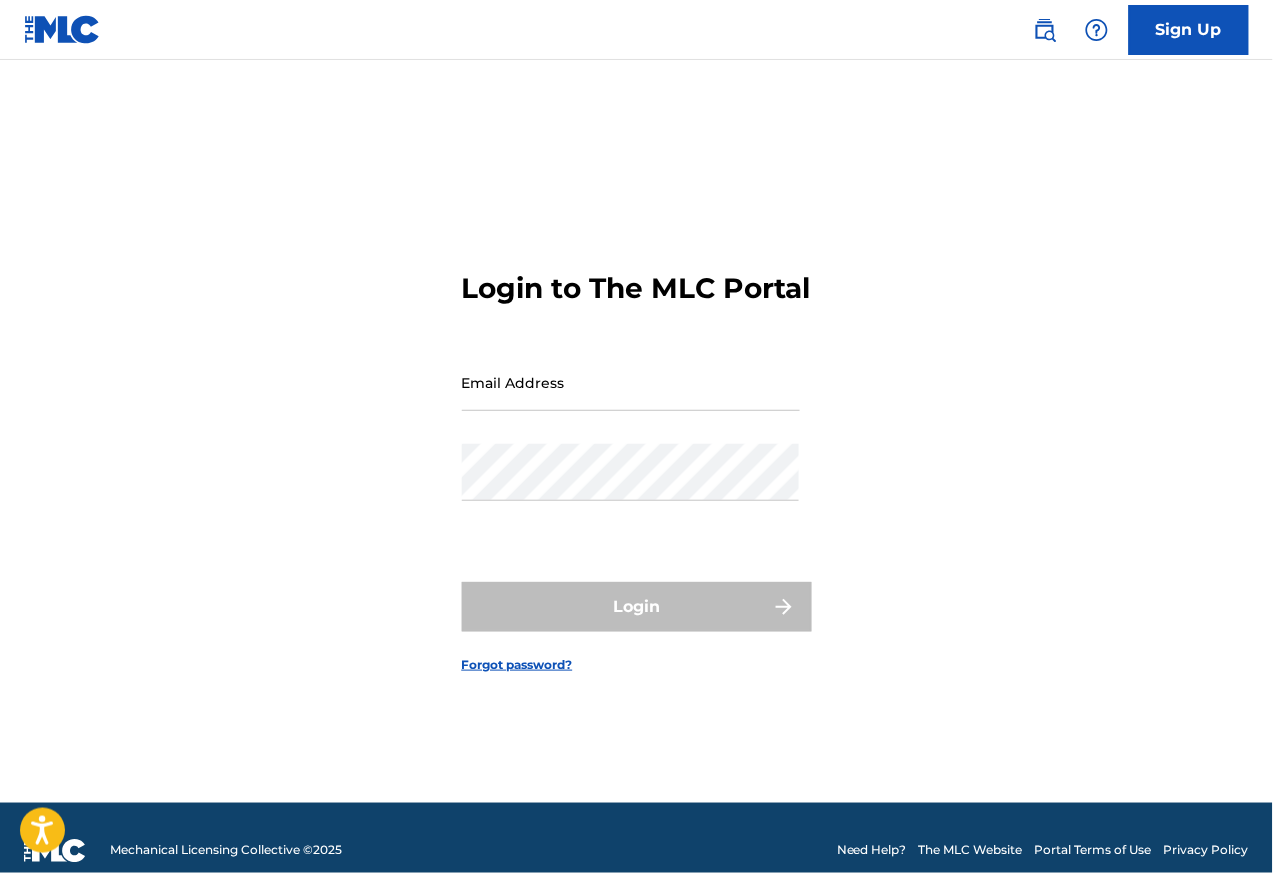 click on "Email Address" at bounding box center [631, 382] 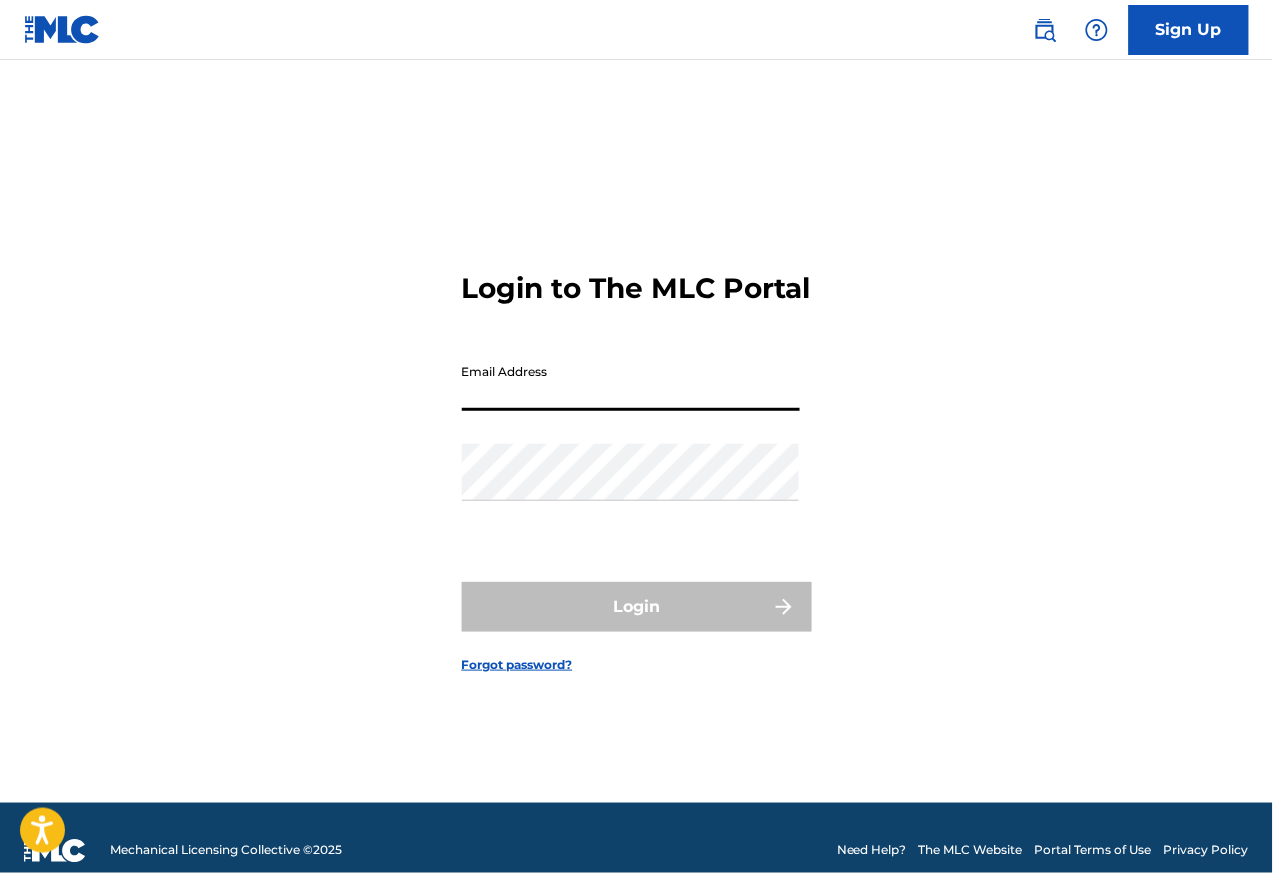 click on "Email Address" at bounding box center [631, 382] 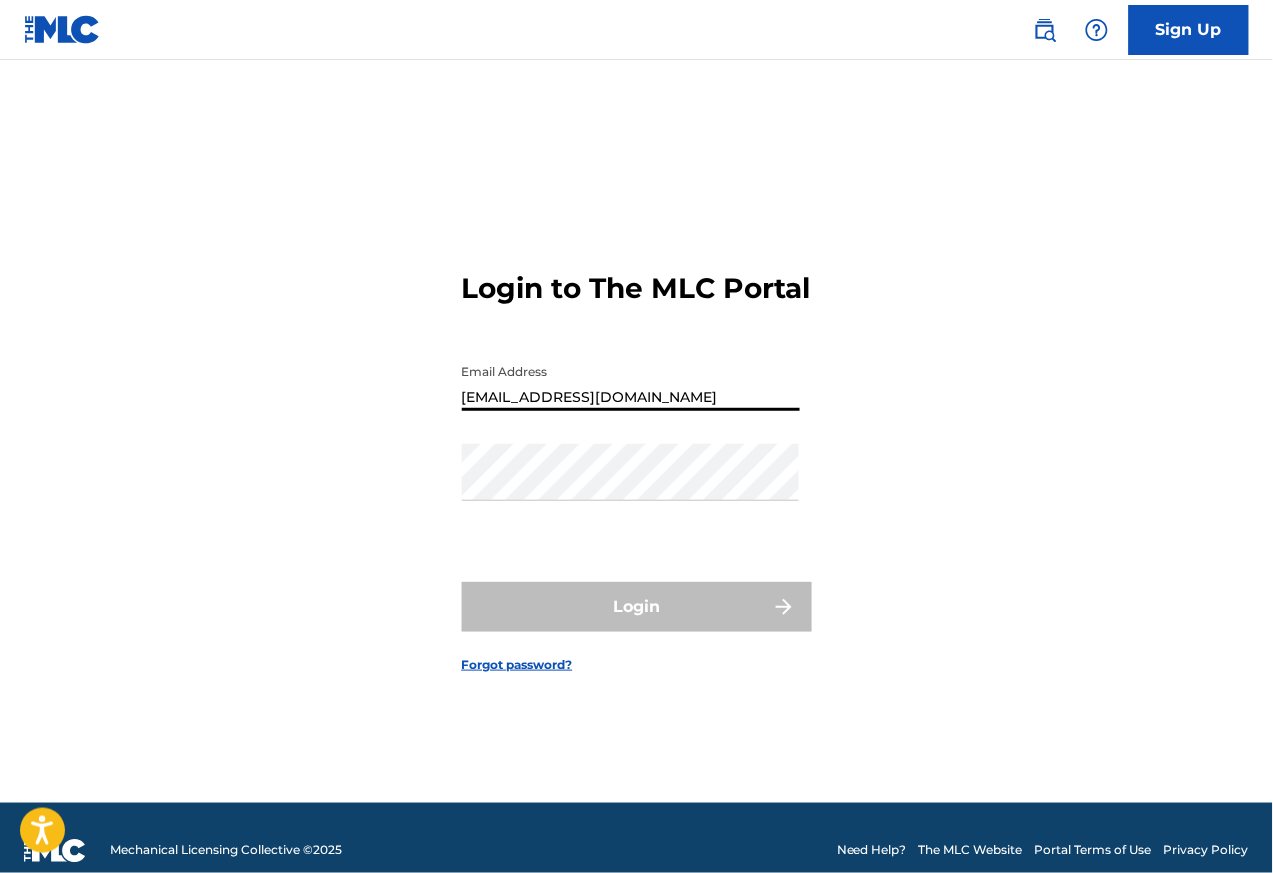 type on "[EMAIL_ADDRESS][DOMAIN_NAME]" 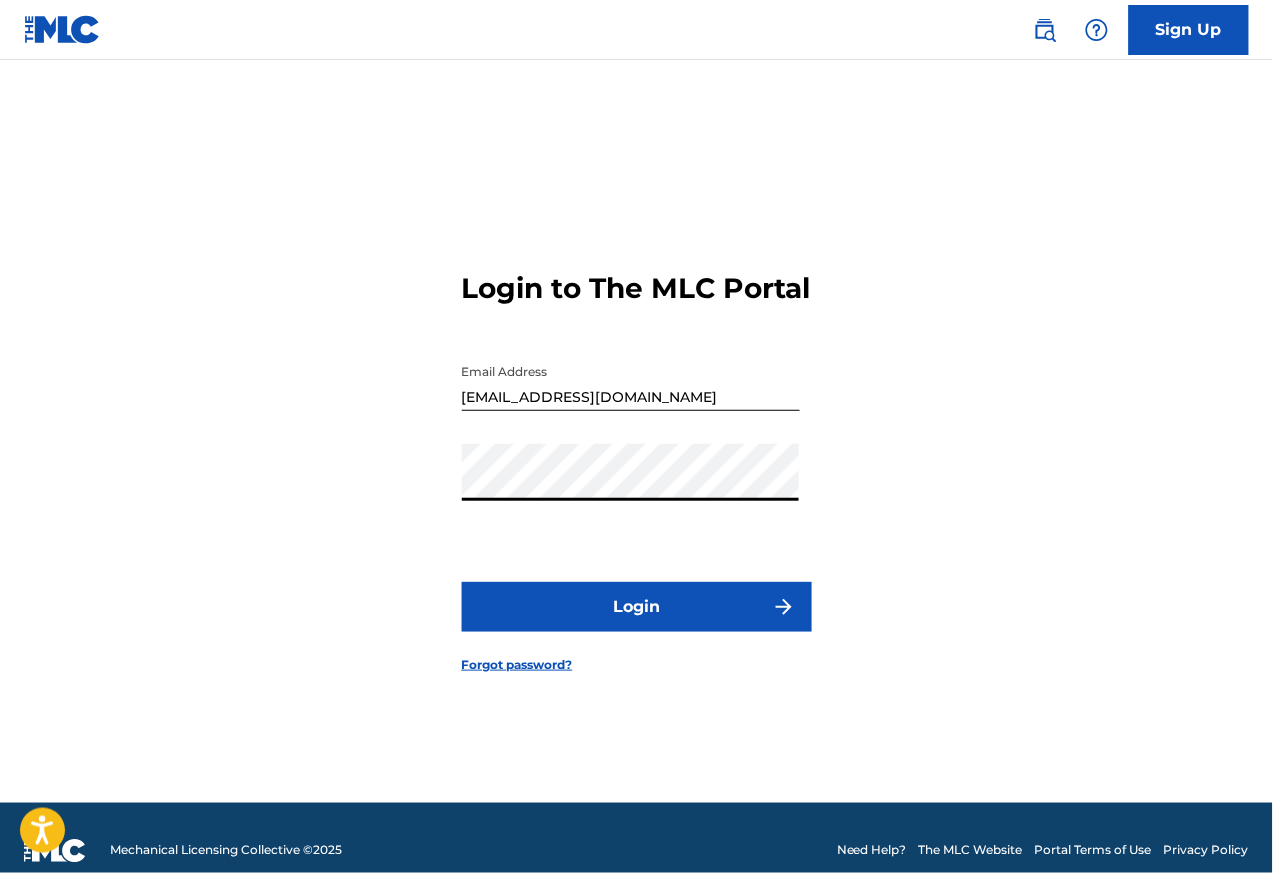 click on "Login" at bounding box center (637, 607) 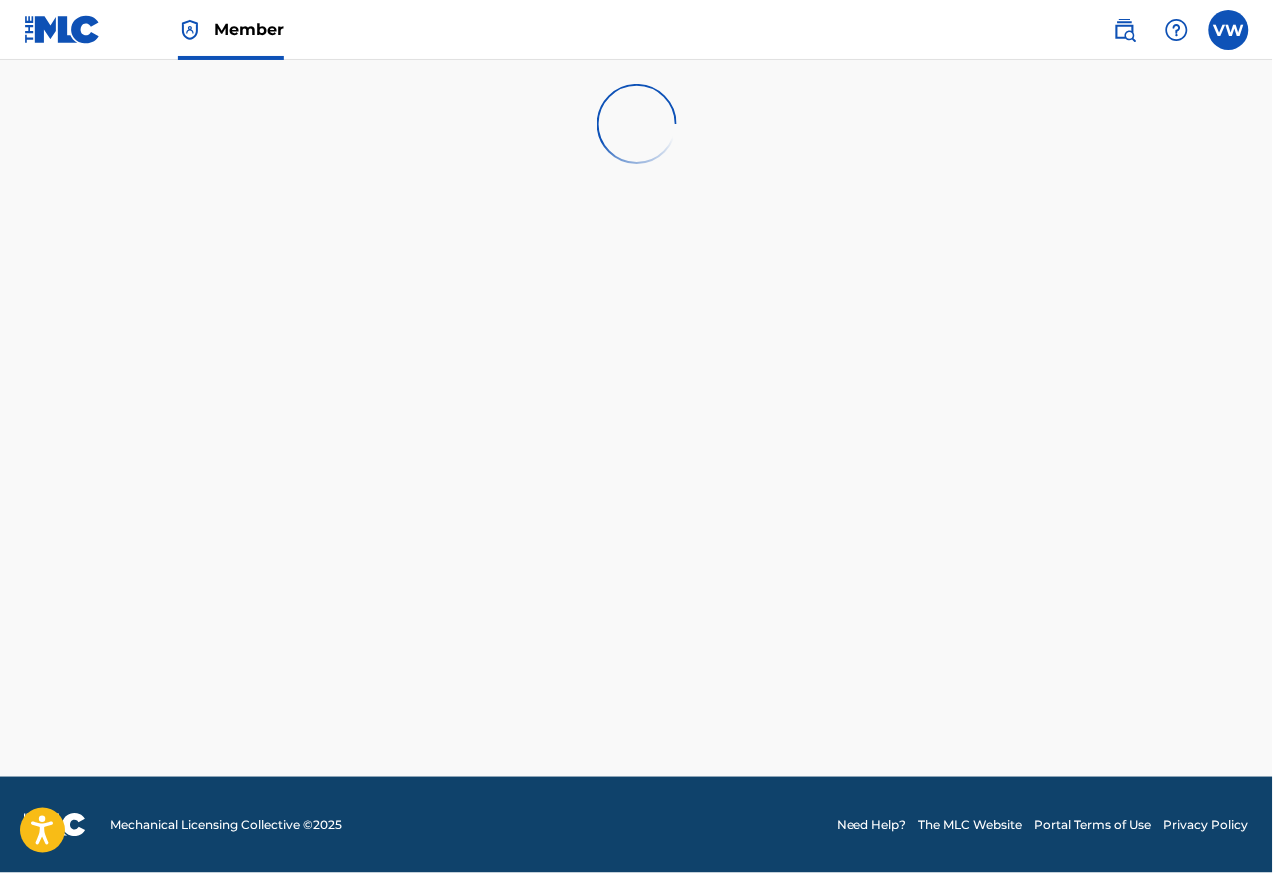 scroll, scrollTop: 0, scrollLeft: 0, axis: both 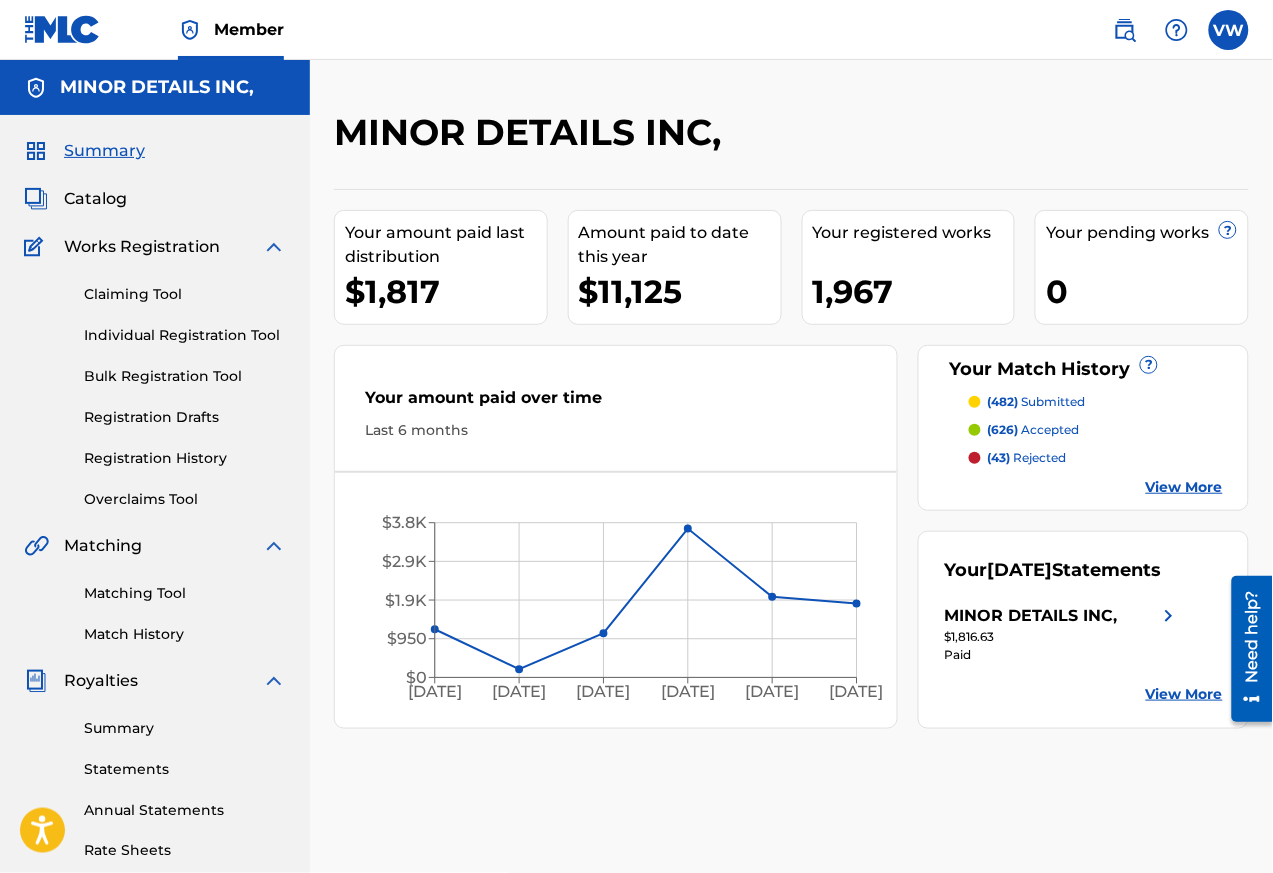 click on "Matching Tool" at bounding box center [185, 593] 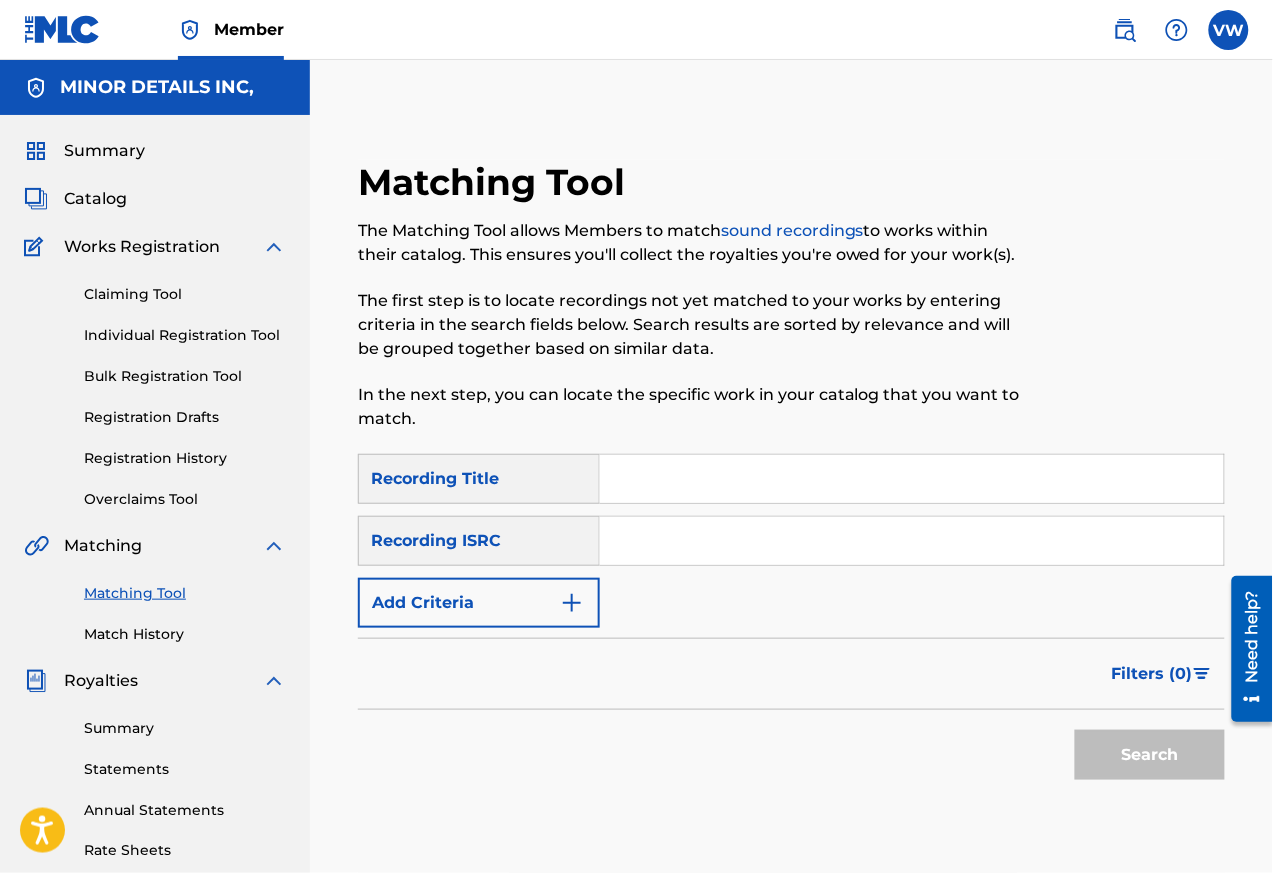 click on "Add Criteria" at bounding box center [479, 603] 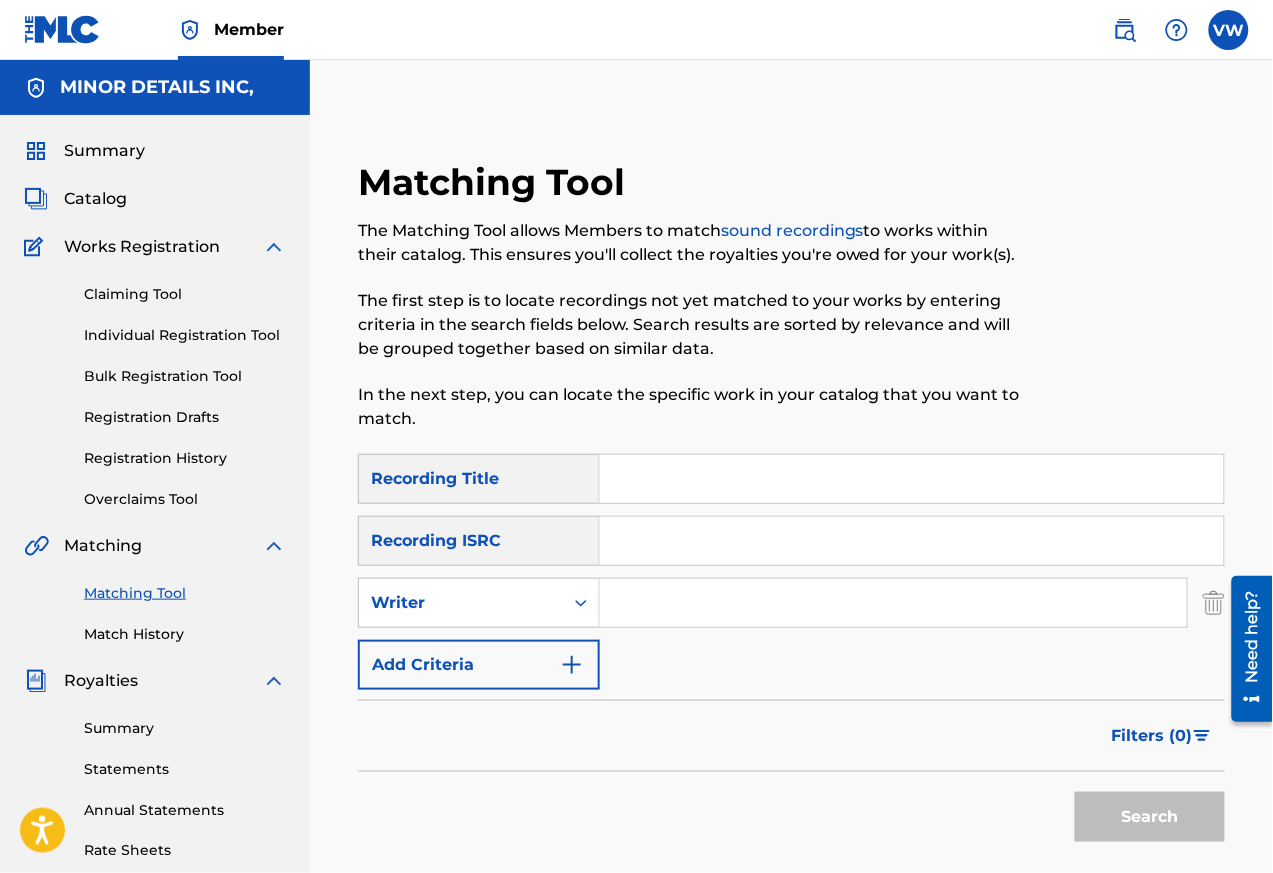 click at bounding box center (893, 603) 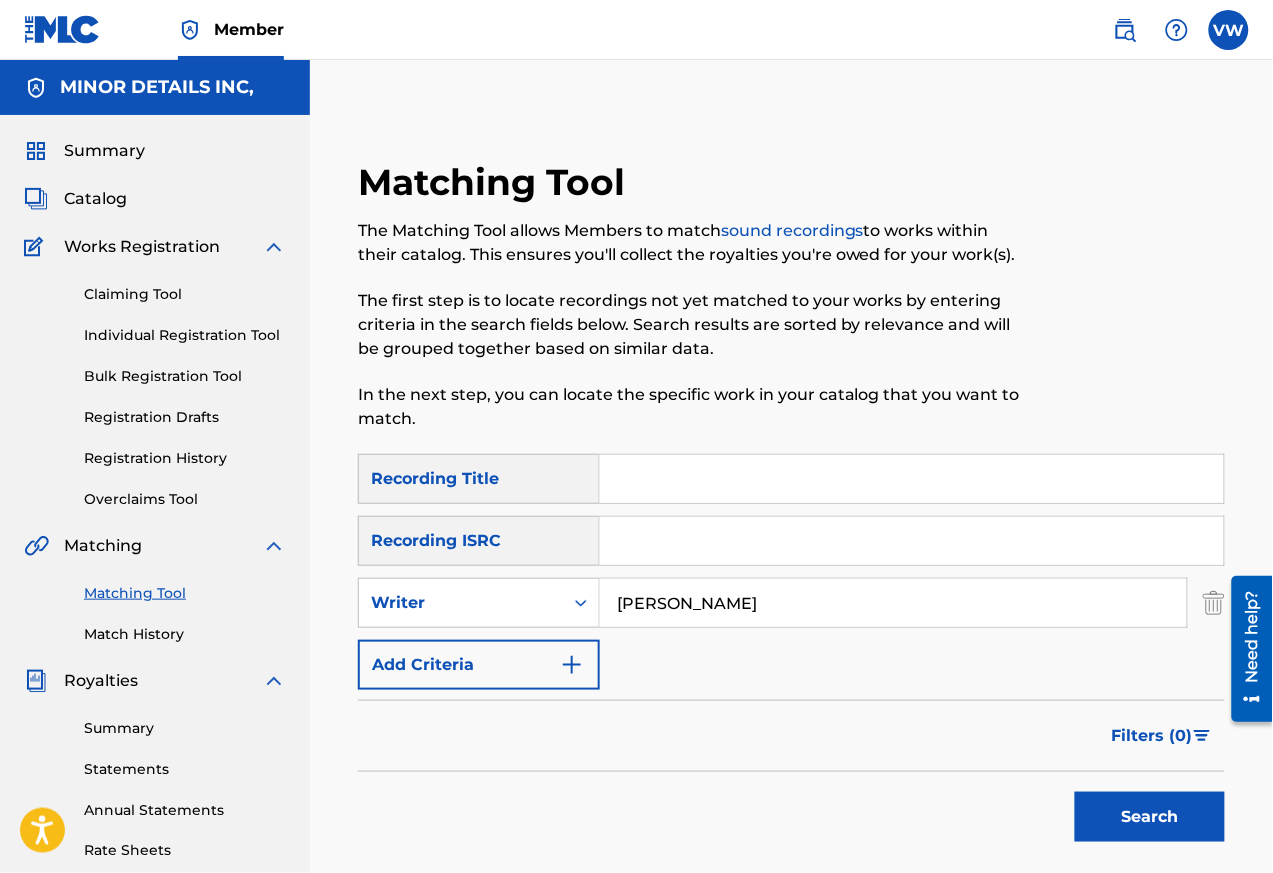 type on "[PERSON_NAME]" 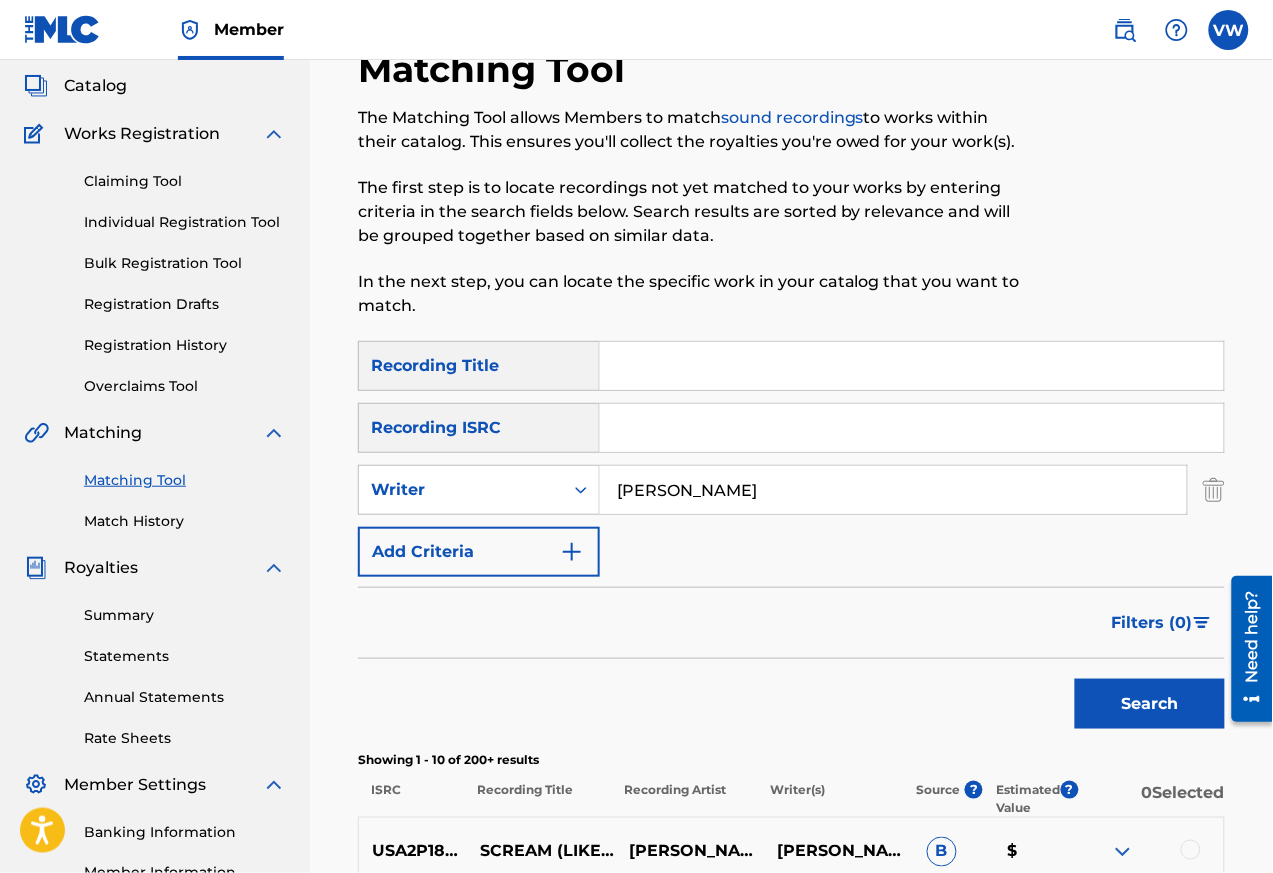 scroll, scrollTop: 720, scrollLeft: 0, axis: vertical 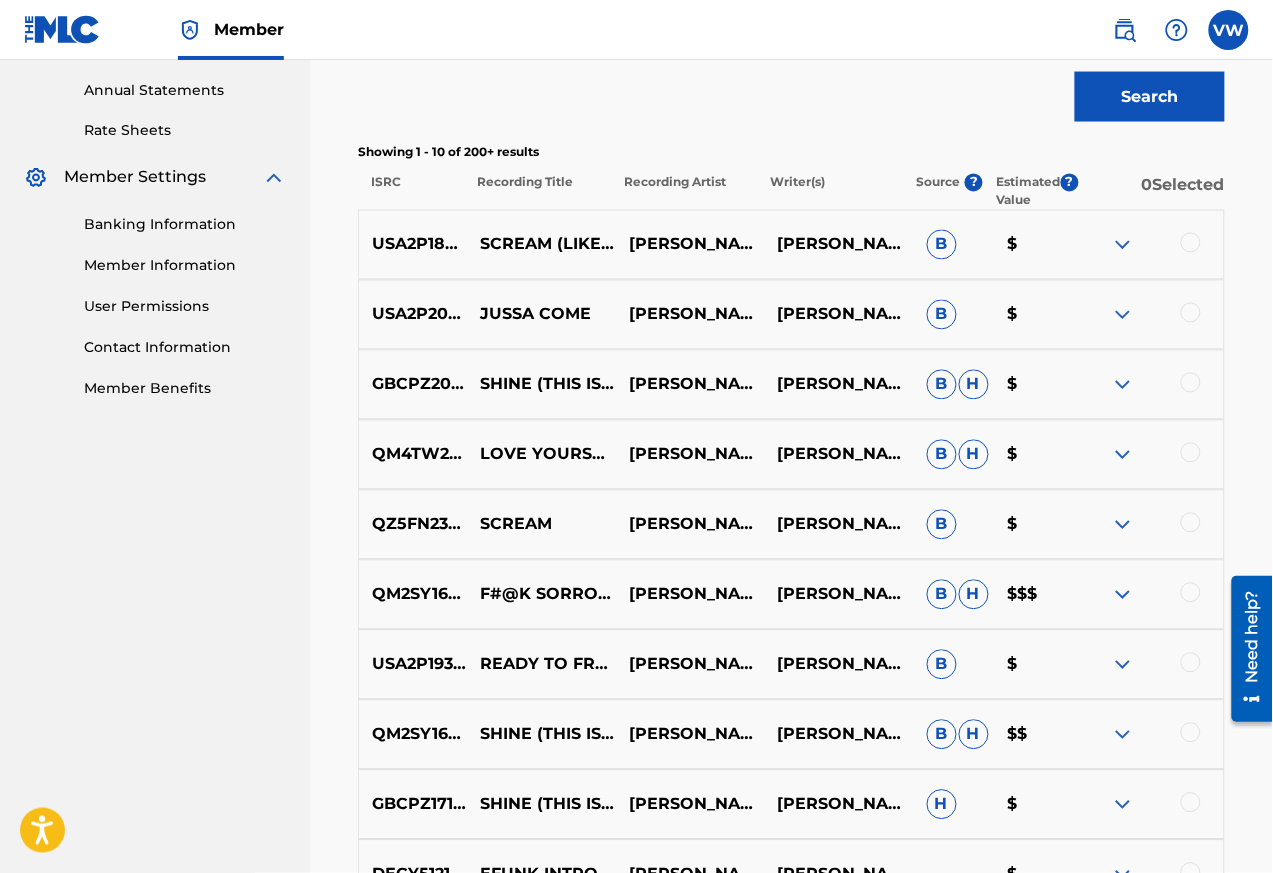 click at bounding box center (1149, 245) 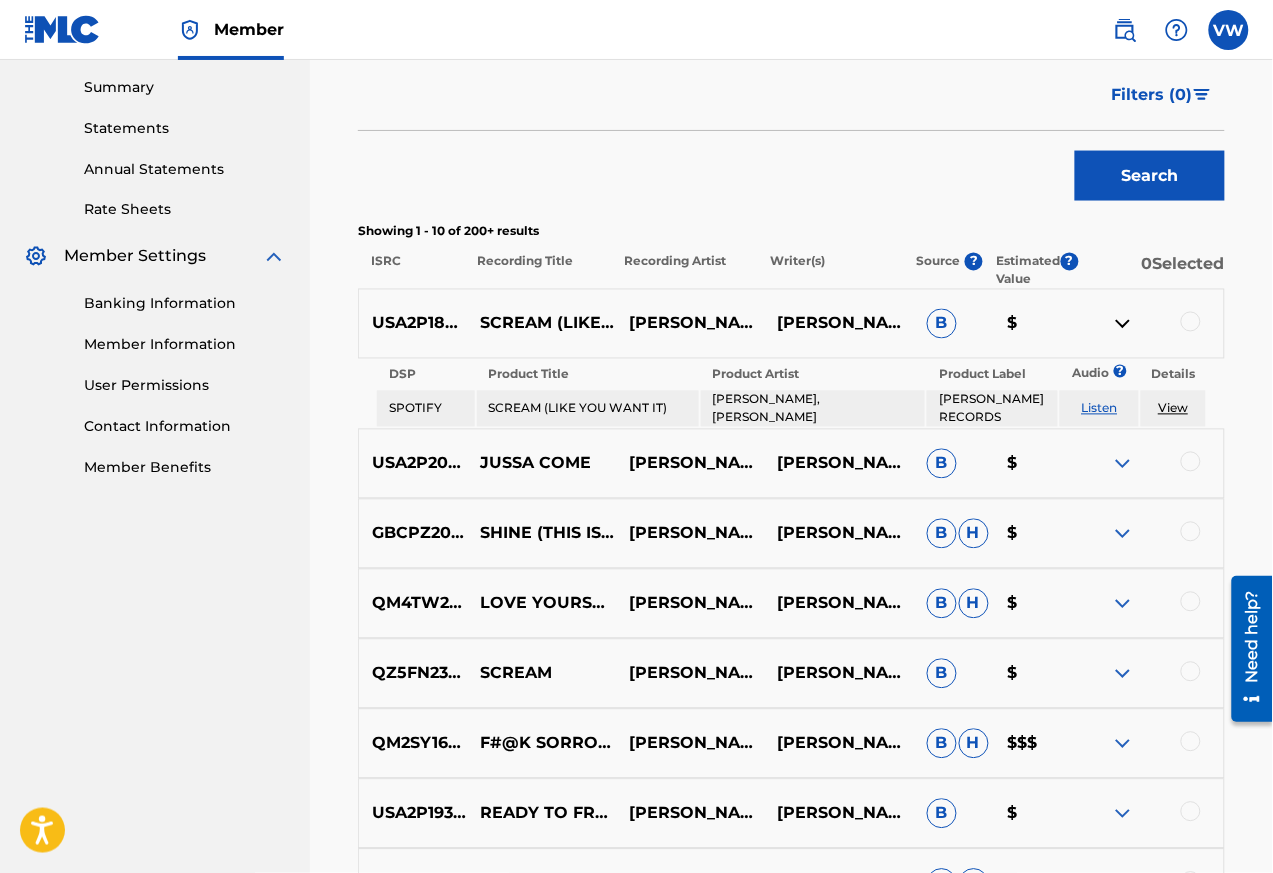 scroll, scrollTop: 600, scrollLeft: 0, axis: vertical 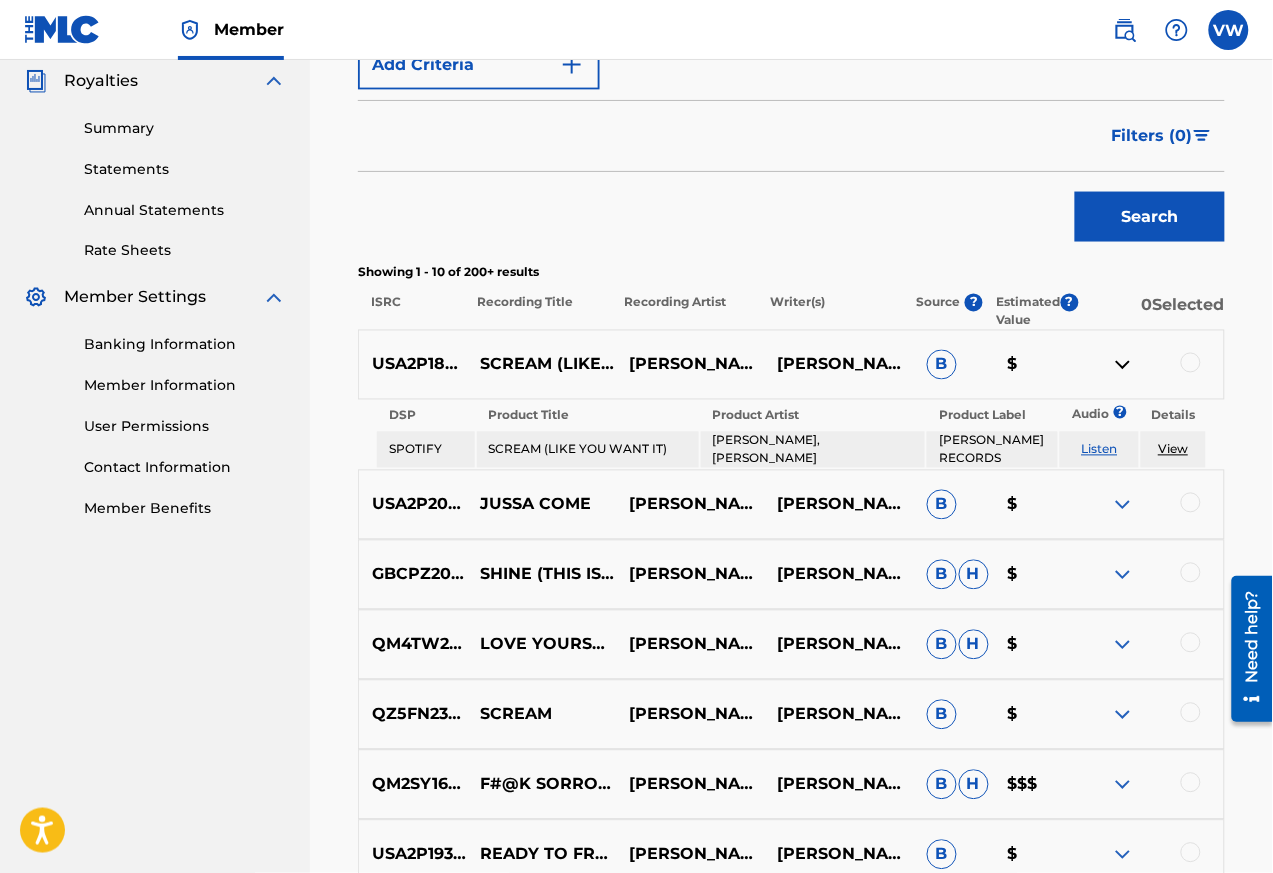 click on "SearchWithCriteriaef816197-78a9-4acb-bfc4-443e5e5bc5be Recording Title SearchWithCriteria2485445d-8e6b-4f4d-b285-74768333b5ab Recording ISRC SearchWithCriteria0d33b701-f2d9-4ff5-8636-284901be0b8b Writer CHARLES LEVINE Add Criteria Filter Estimated Value All $$$$$ $$$$ $$$ $$ $ Source All Blanket License Historical Unmatched Remove Filters Apply Filters Filters ( 0 ) Search" at bounding box center (791, 53) 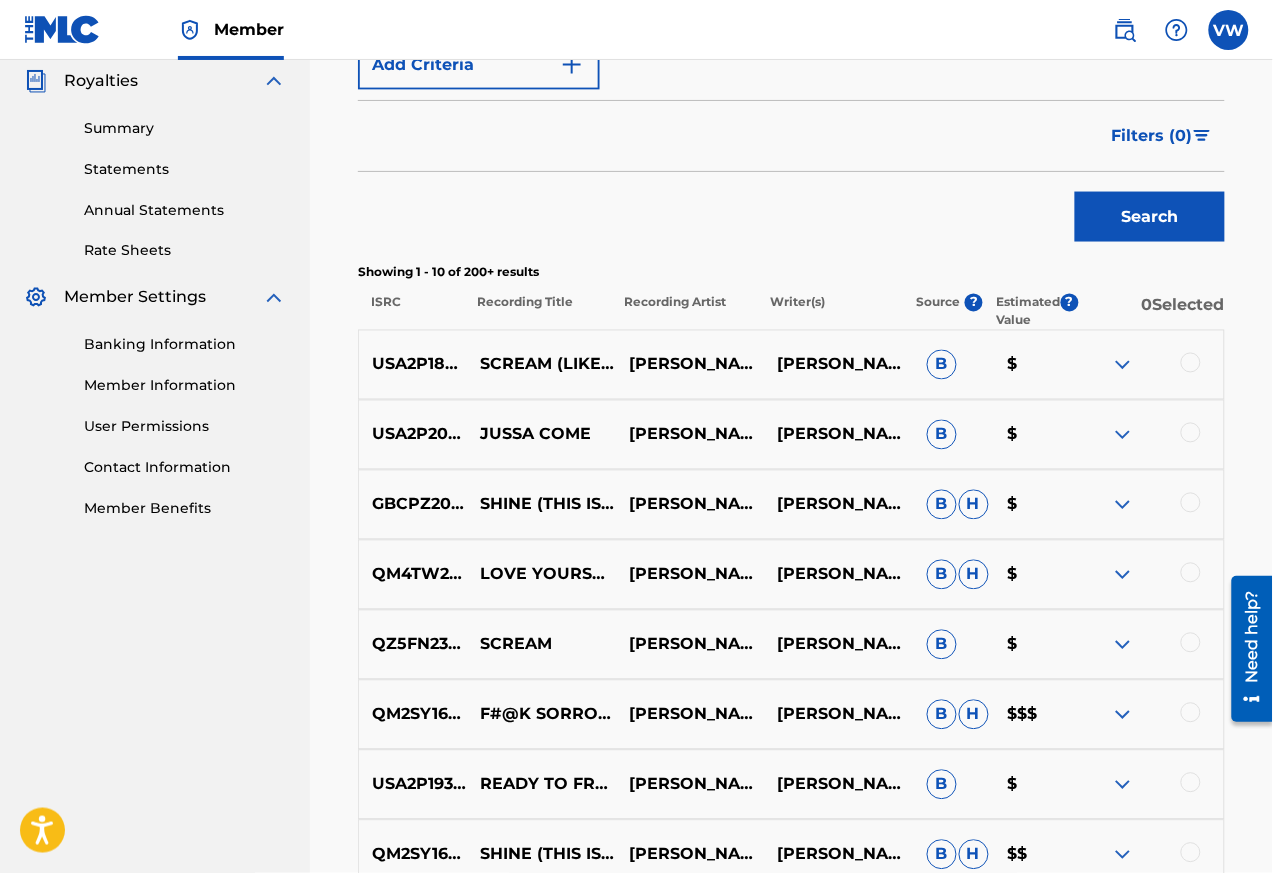 click at bounding box center (1123, 365) 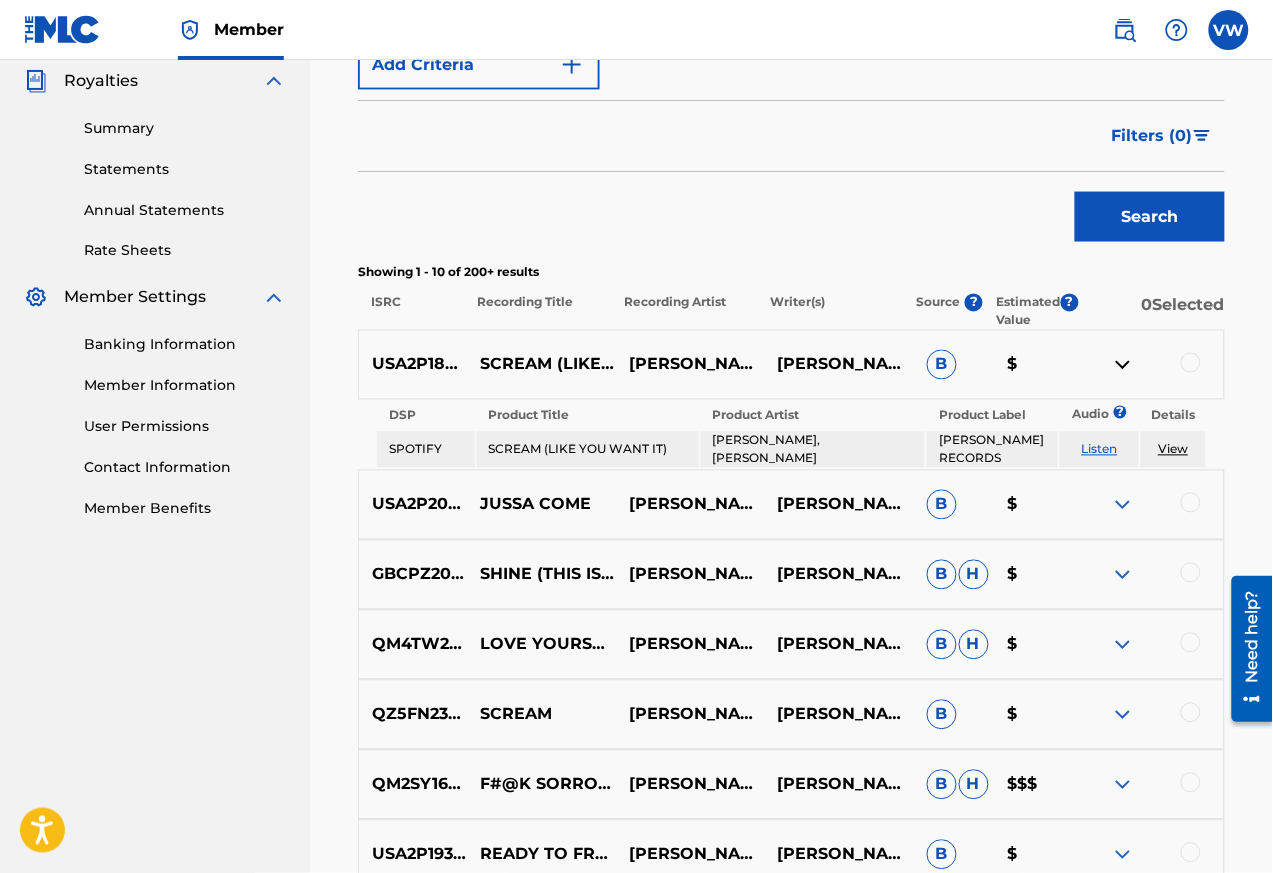 click on "View" at bounding box center [1173, 449] 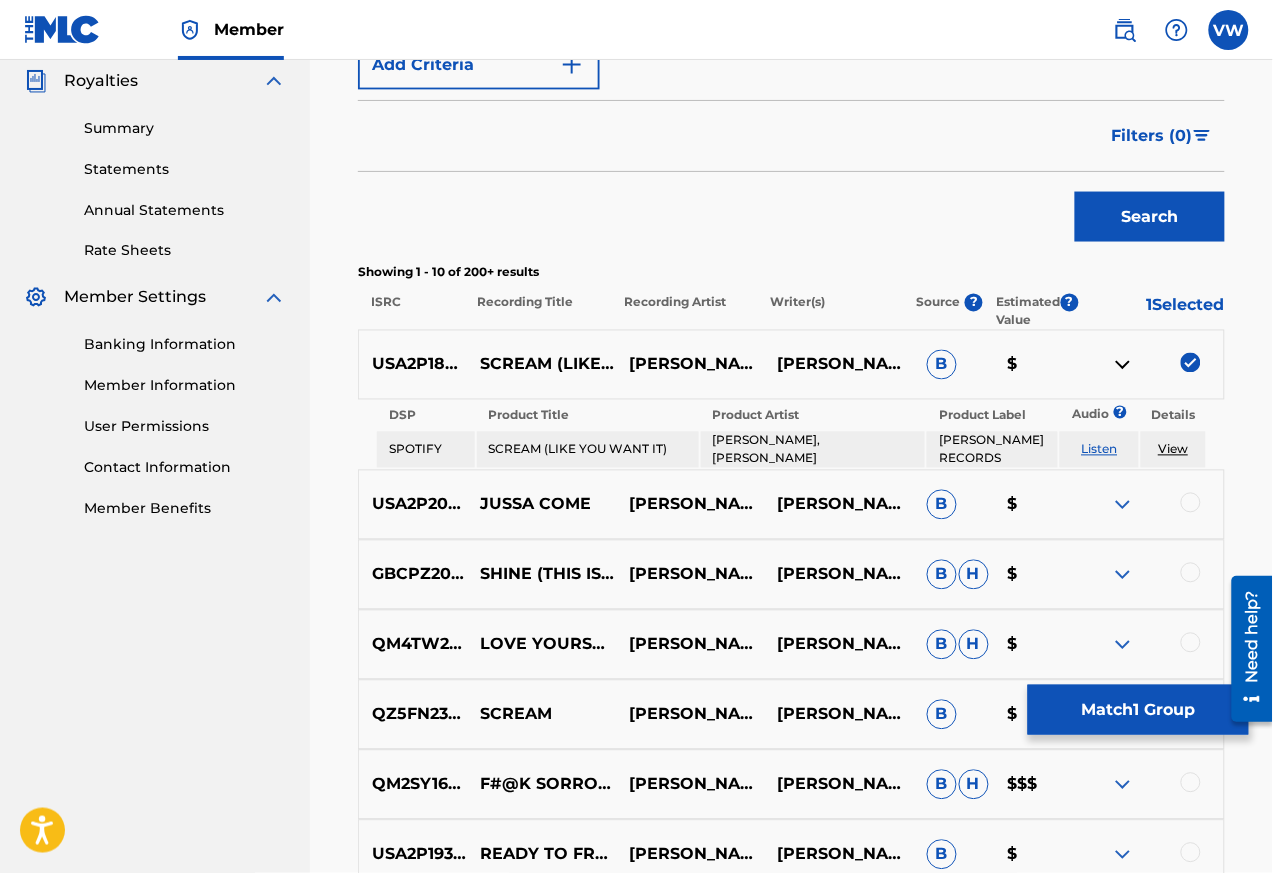 click at bounding box center (1149, 505) 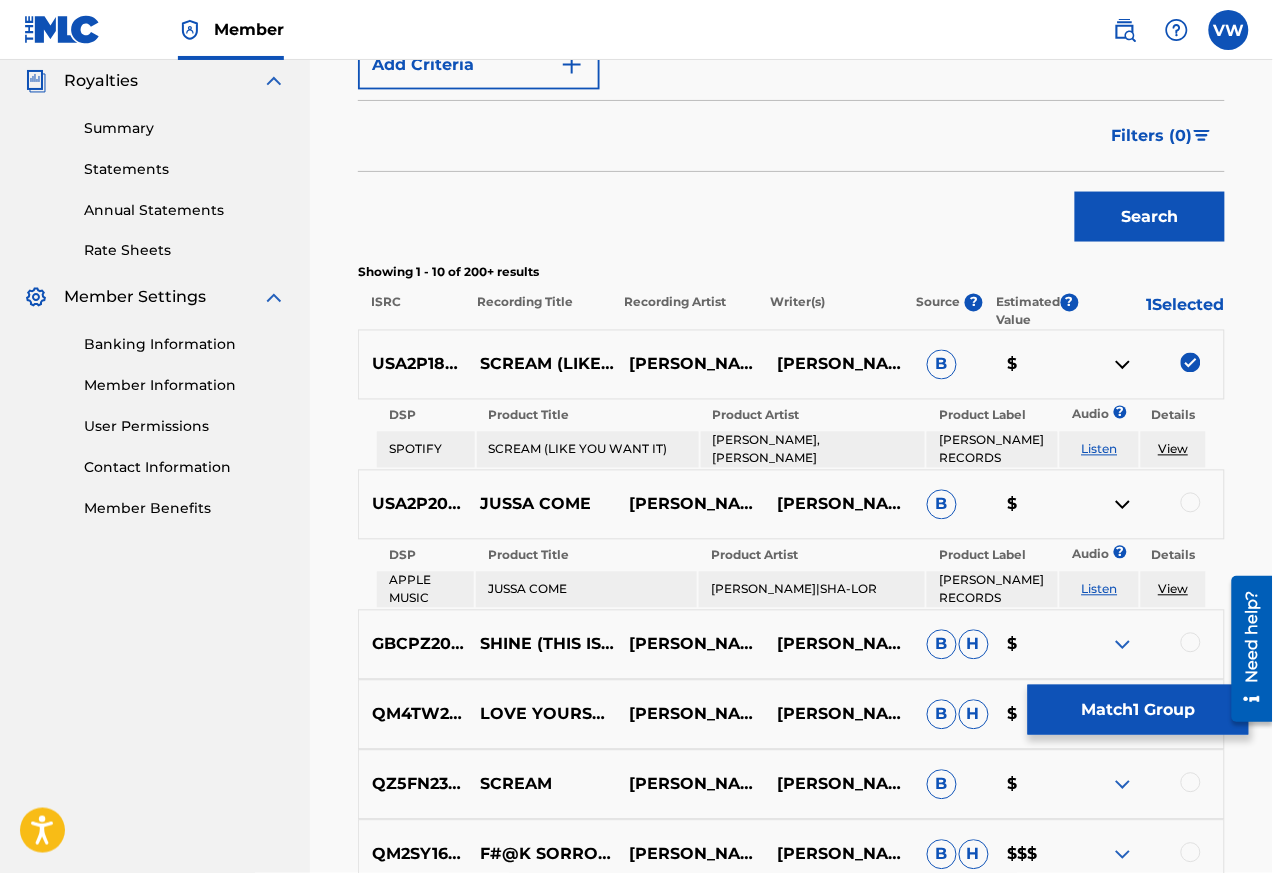 click on "View" at bounding box center [1173, 589] 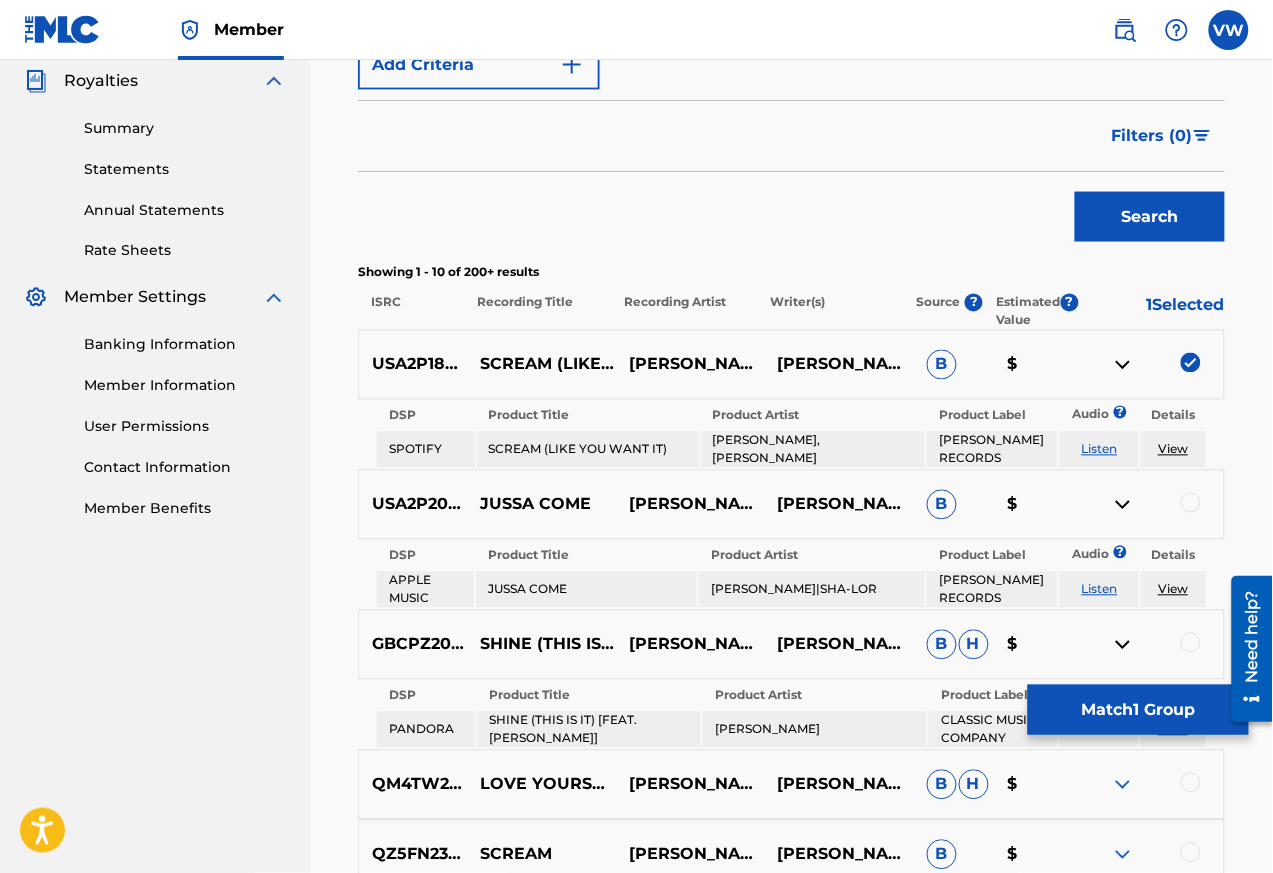 click on "Match  1 Group" at bounding box center (1138, 710) 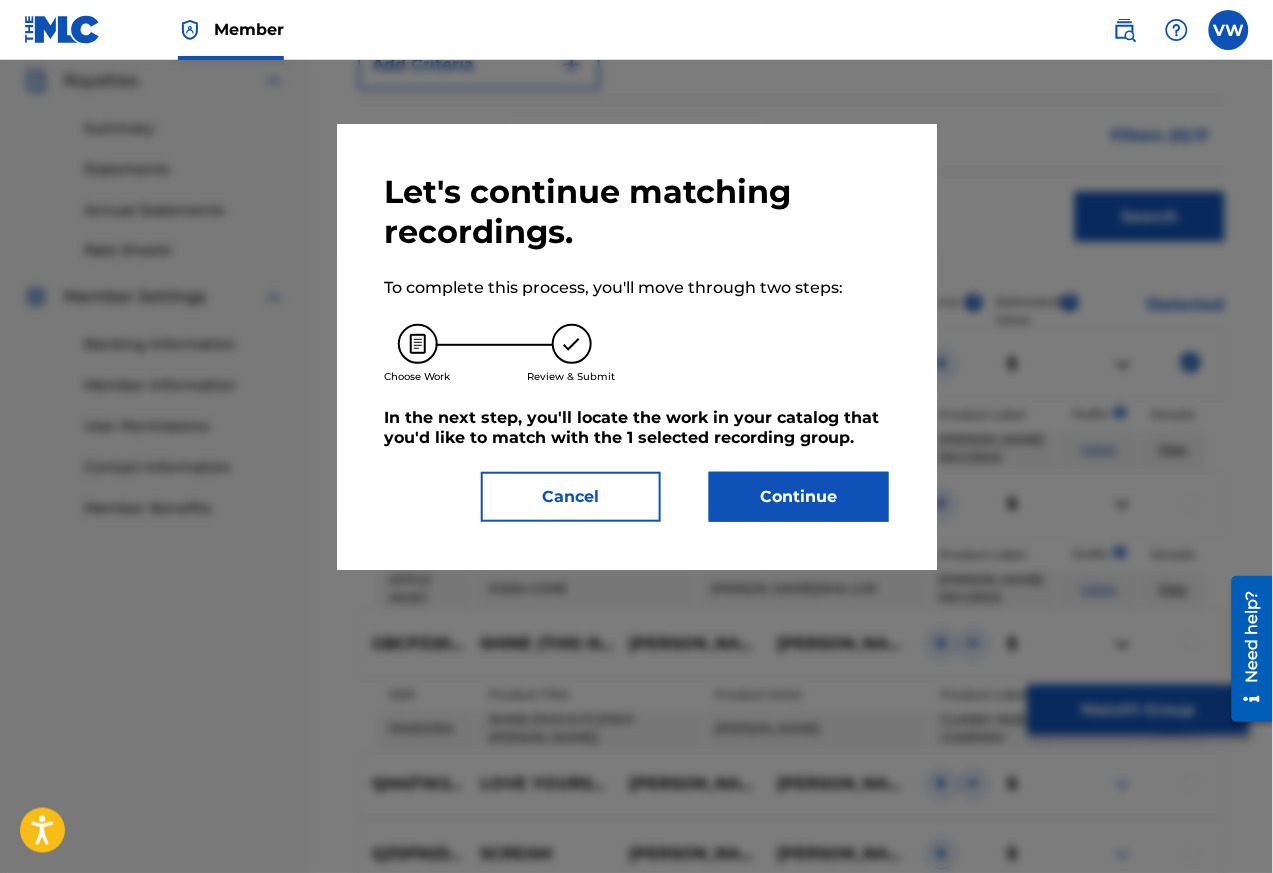 click on "Cancel" at bounding box center [571, 497] 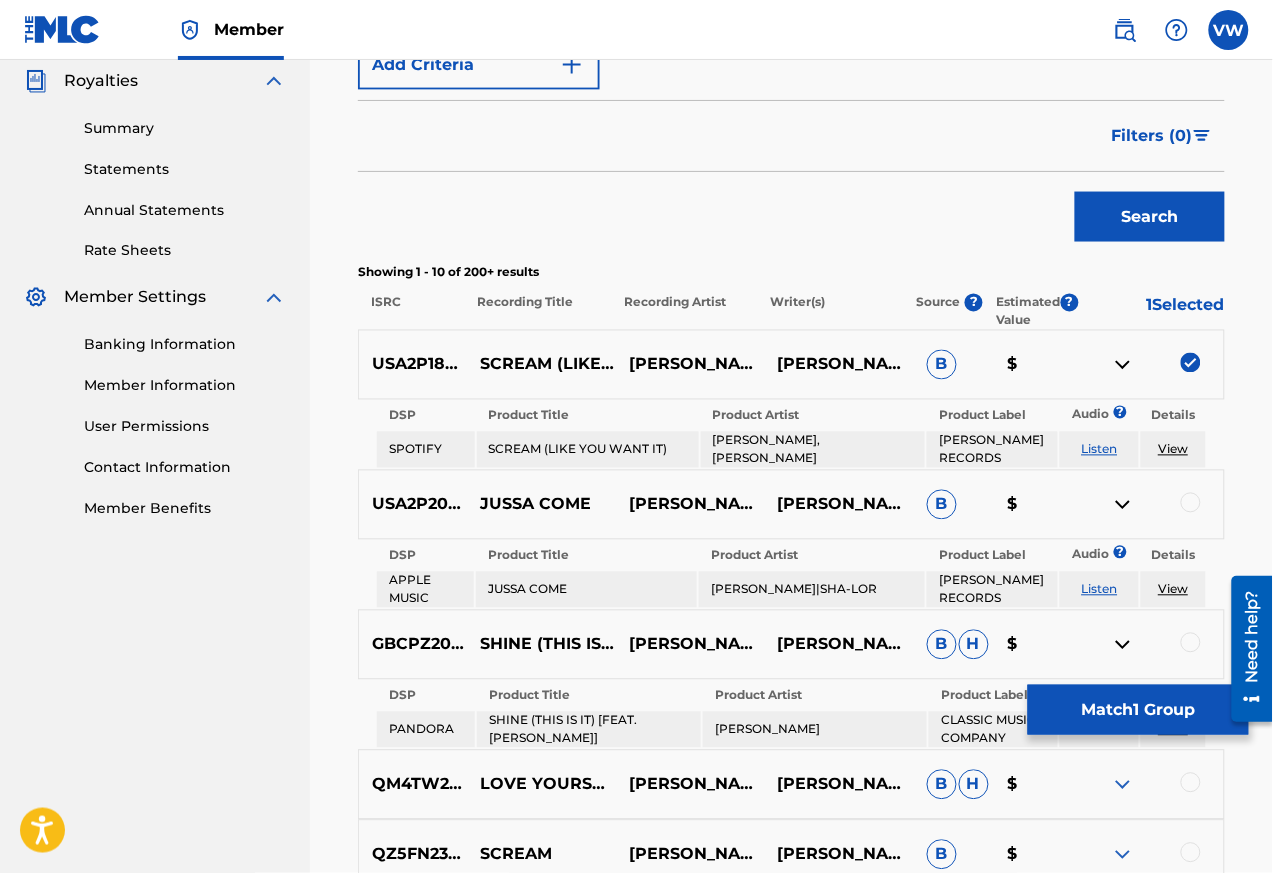 click at bounding box center (1191, 363) 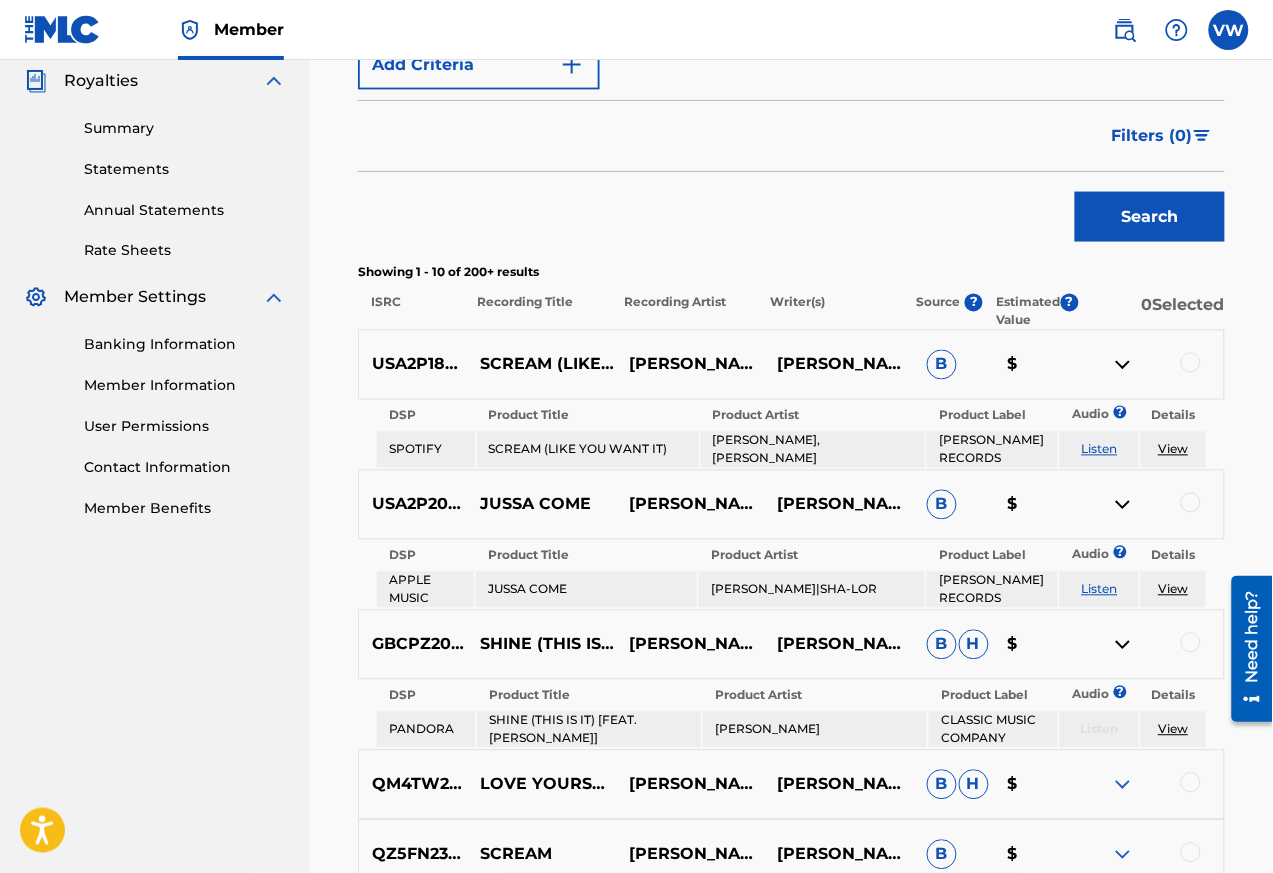 click at bounding box center [1123, 645] 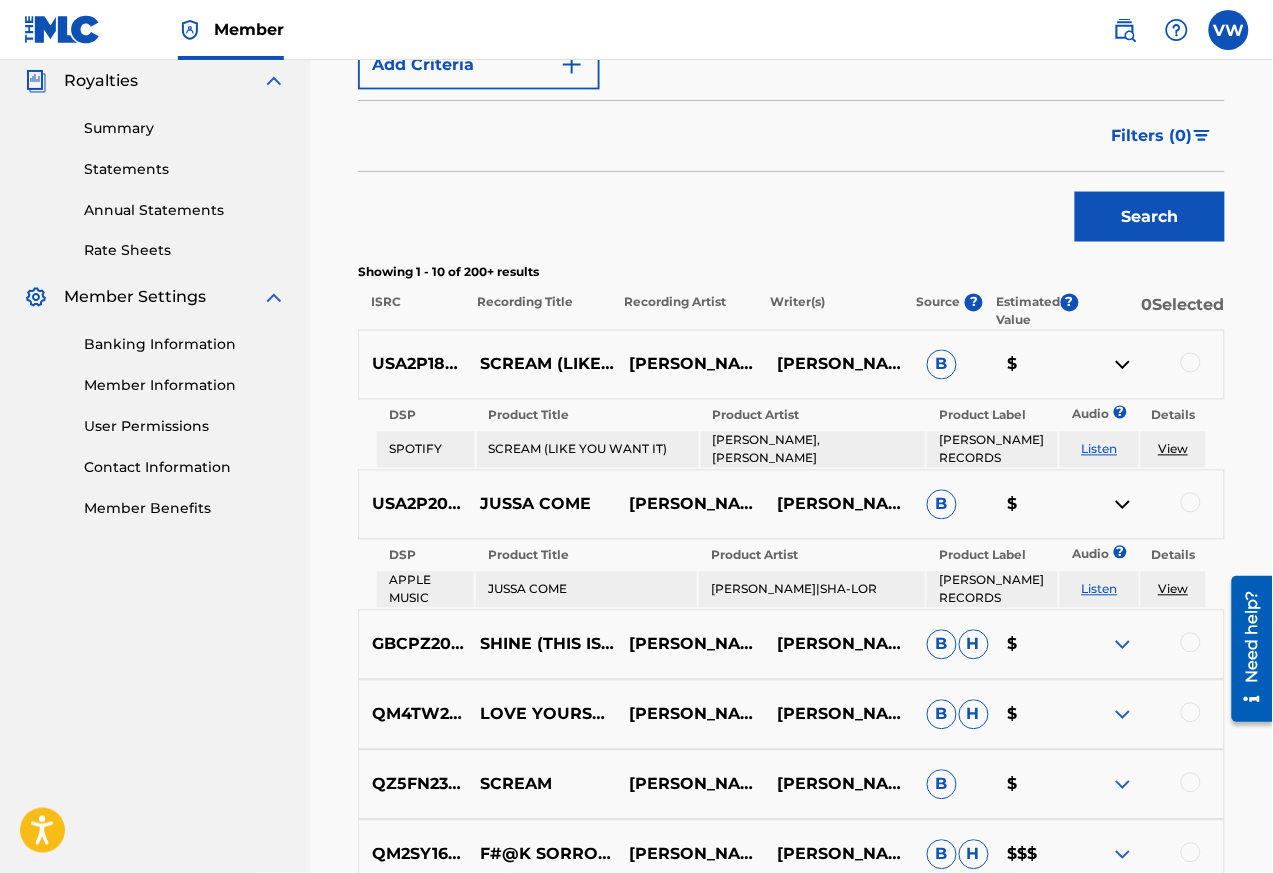 click at bounding box center (1123, 645) 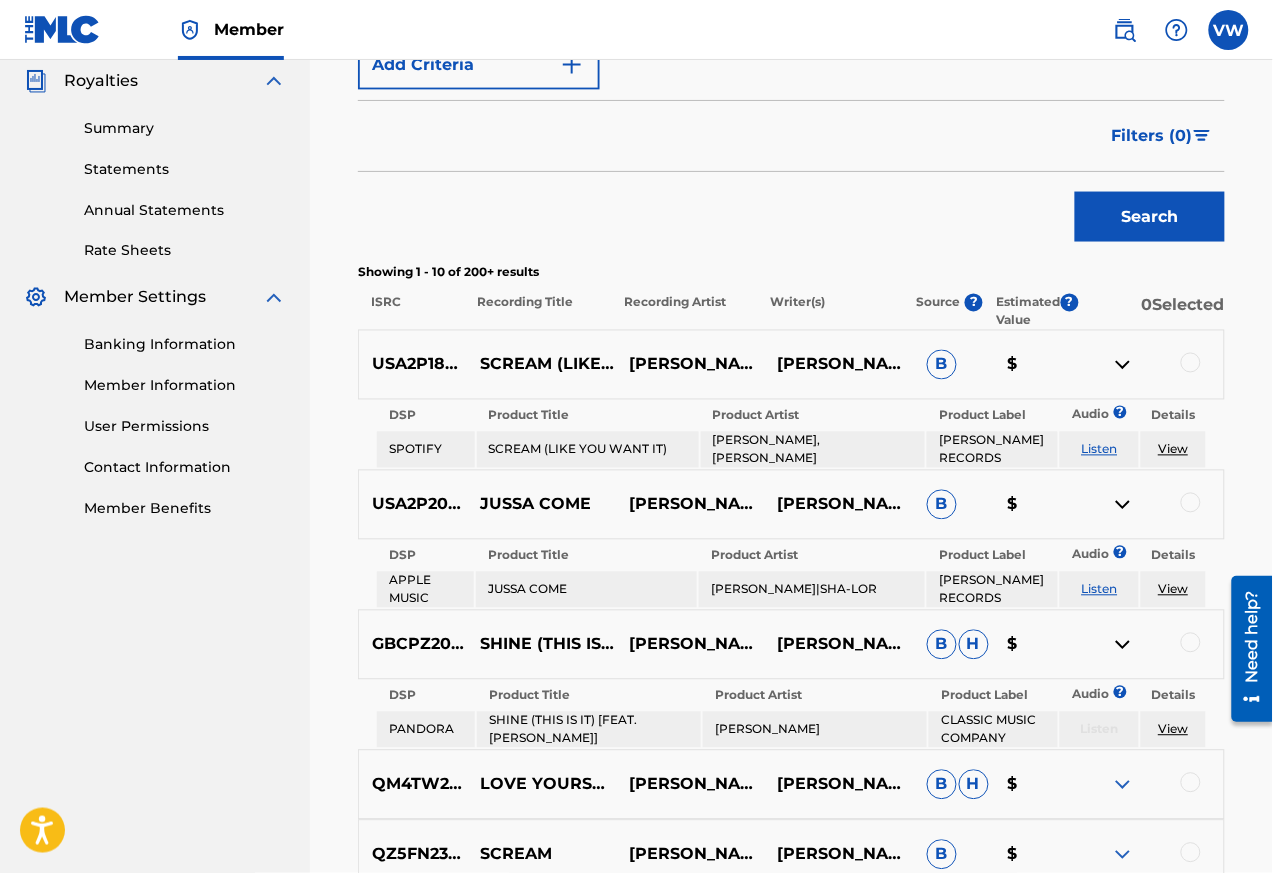 click at bounding box center [1123, 645] 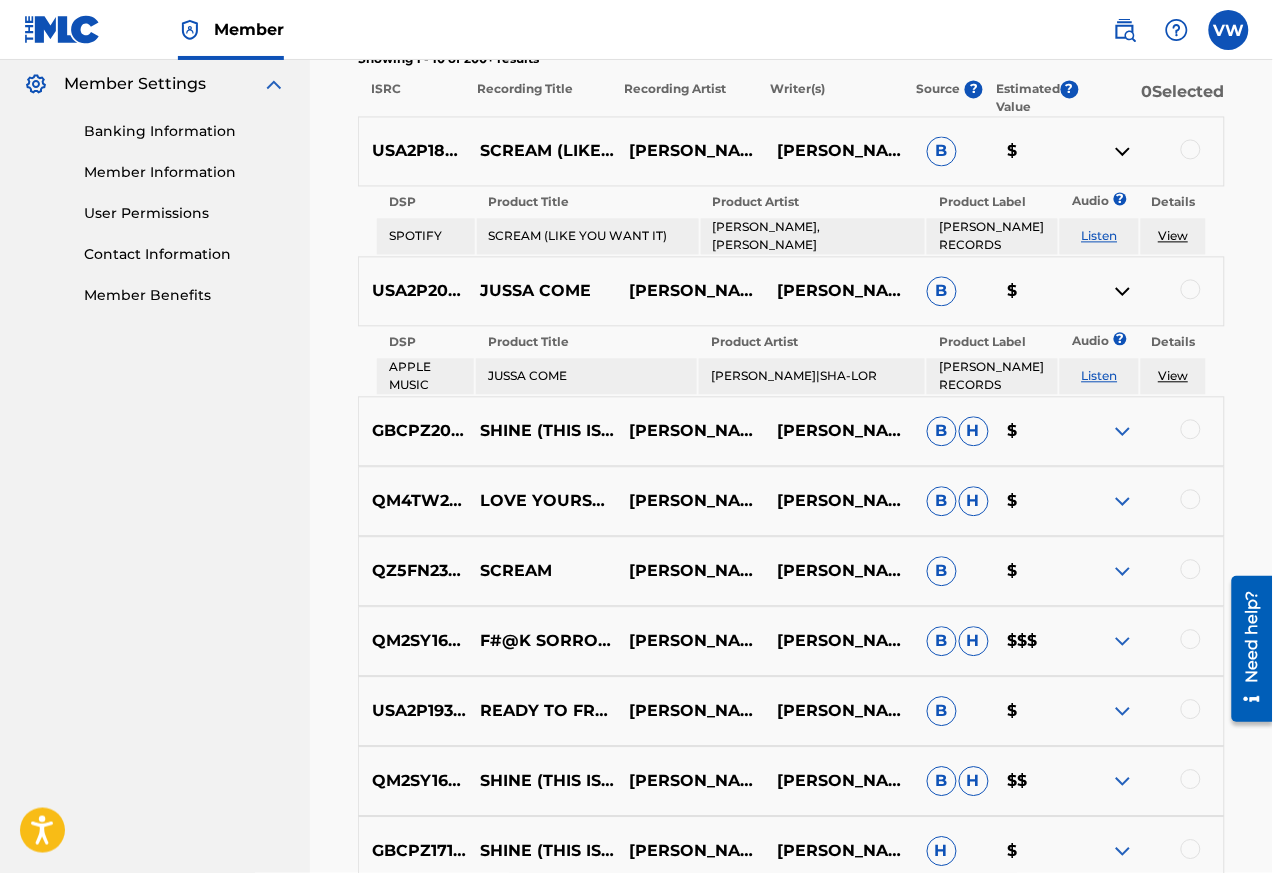 scroll, scrollTop: 840, scrollLeft: 0, axis: vertical 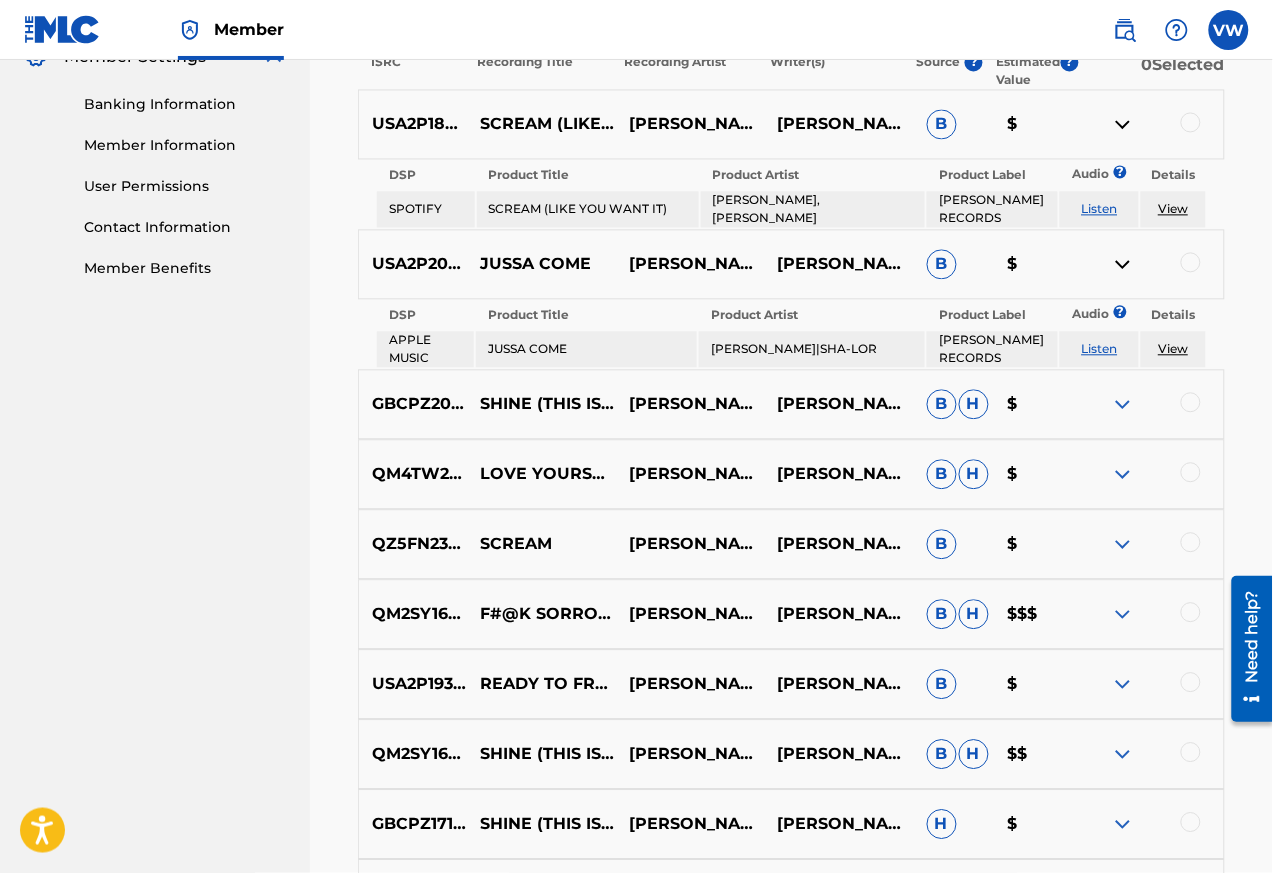 click on "QM4TW2251910 LOVE YOURSELF DESMOND 'DSP' POWELL,SOUL CLAP CHARLES LEVINE,DESMOND POWELL,ELI GOLDSTEIN,LEE CURTISS MYERS B H $" at bounding box center [791, 475] 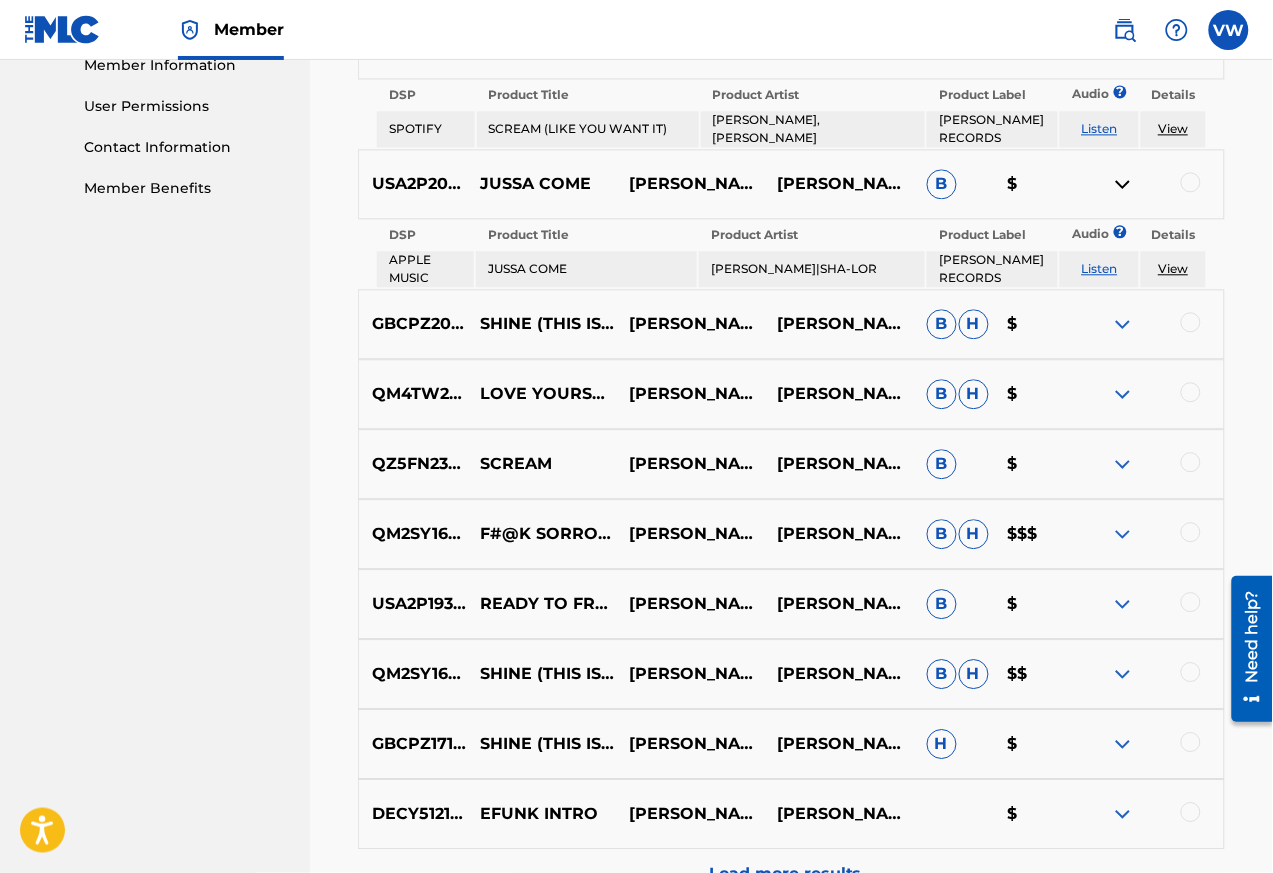 scroll, scrollTop: 960, scrollLeft: 0, axis: vertical 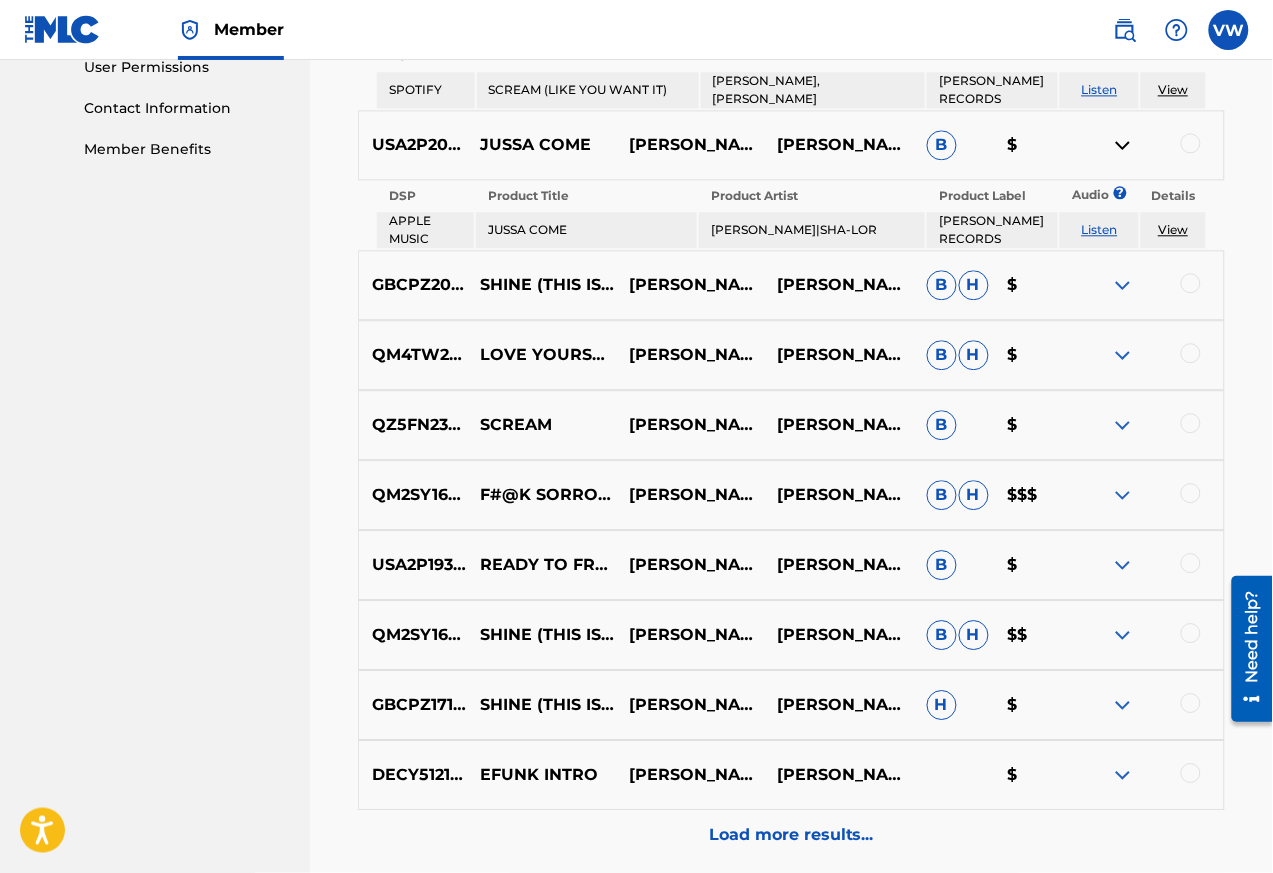 click on "USA2P2015719 JUSSA COME SOUL CLAP|SHA-LOR CHARLES LEVINE,ELI GOLDSTEIN,LINDA MAYNARD,MICHAEL TELLO B $" at bounding box center (791, 145) 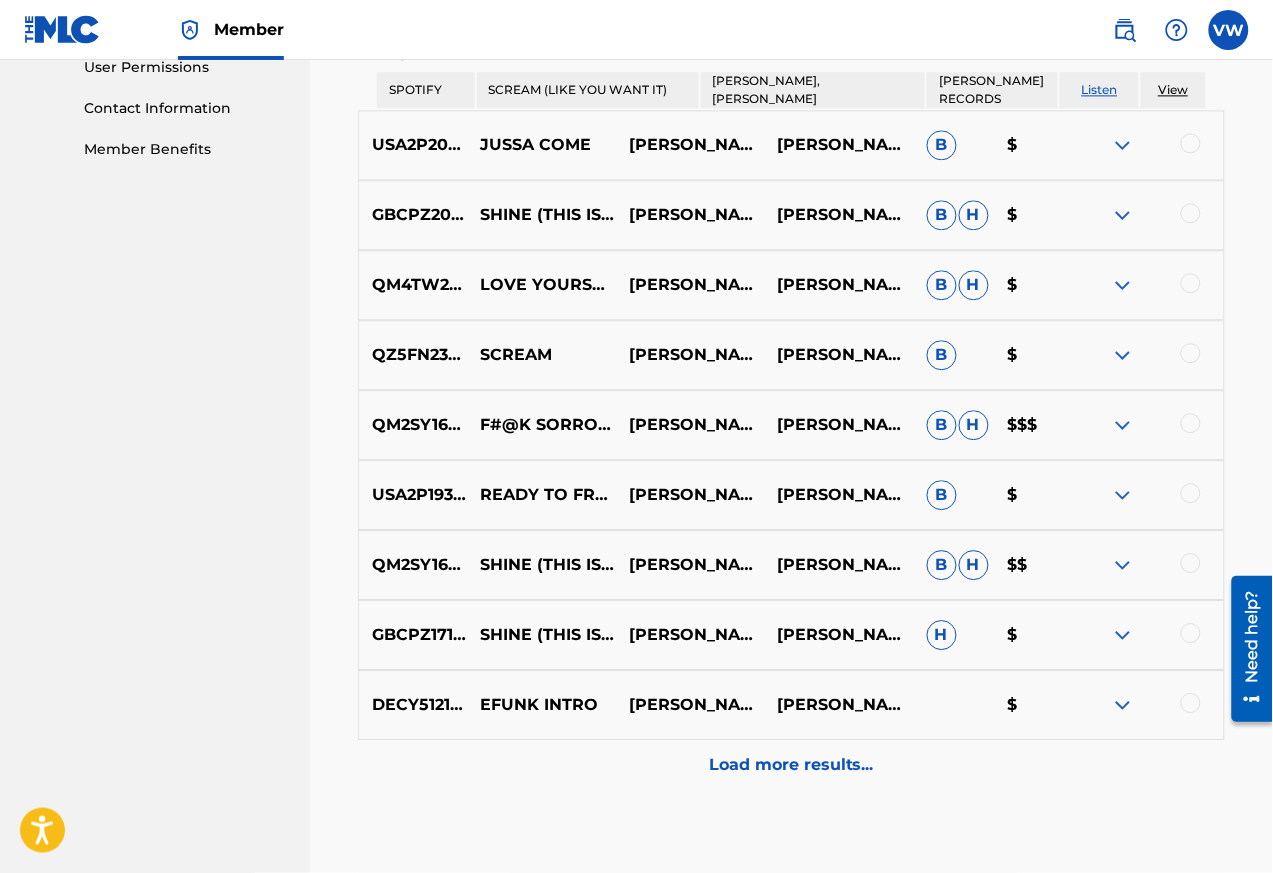 click at bounding box center [1123, 215] 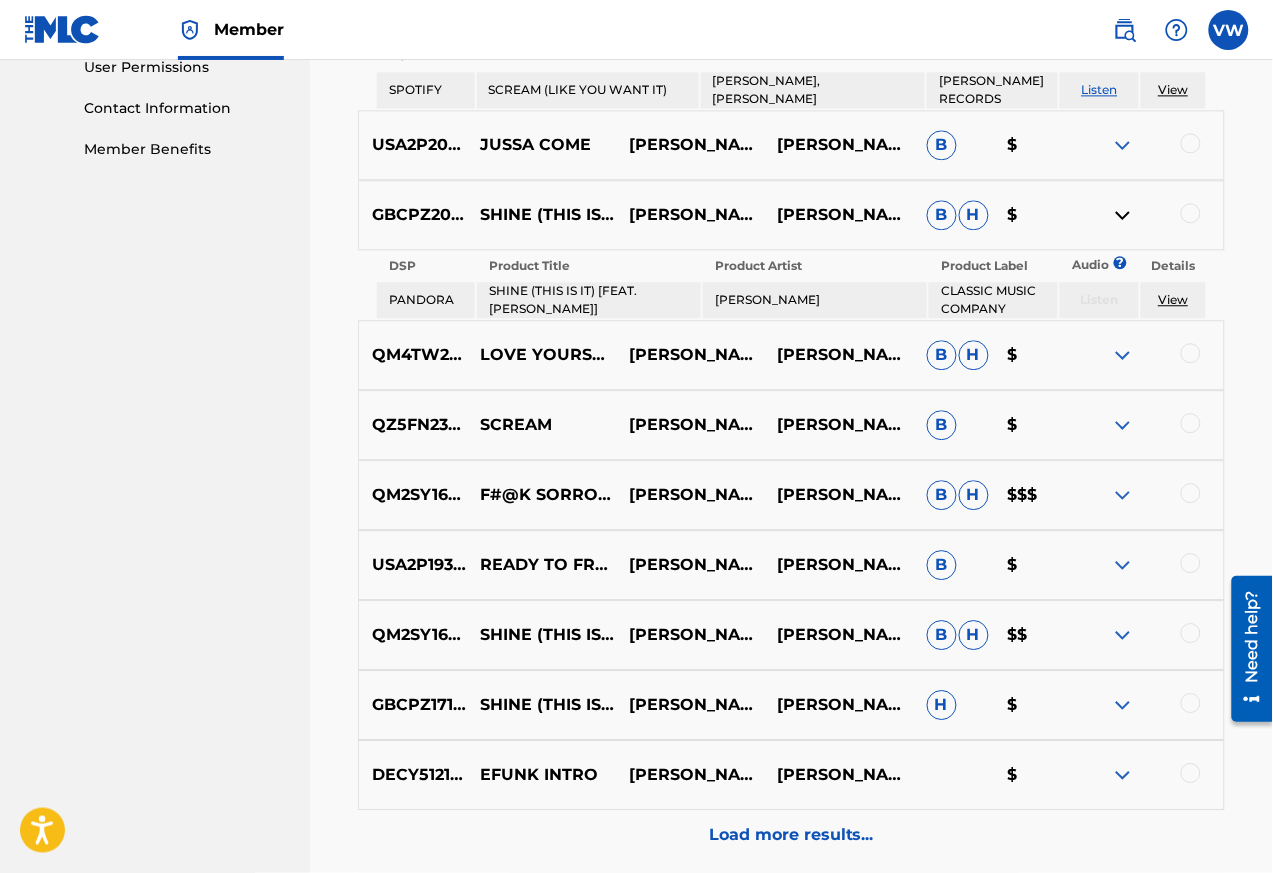 click on "View" at bounding box center [1173, 299] 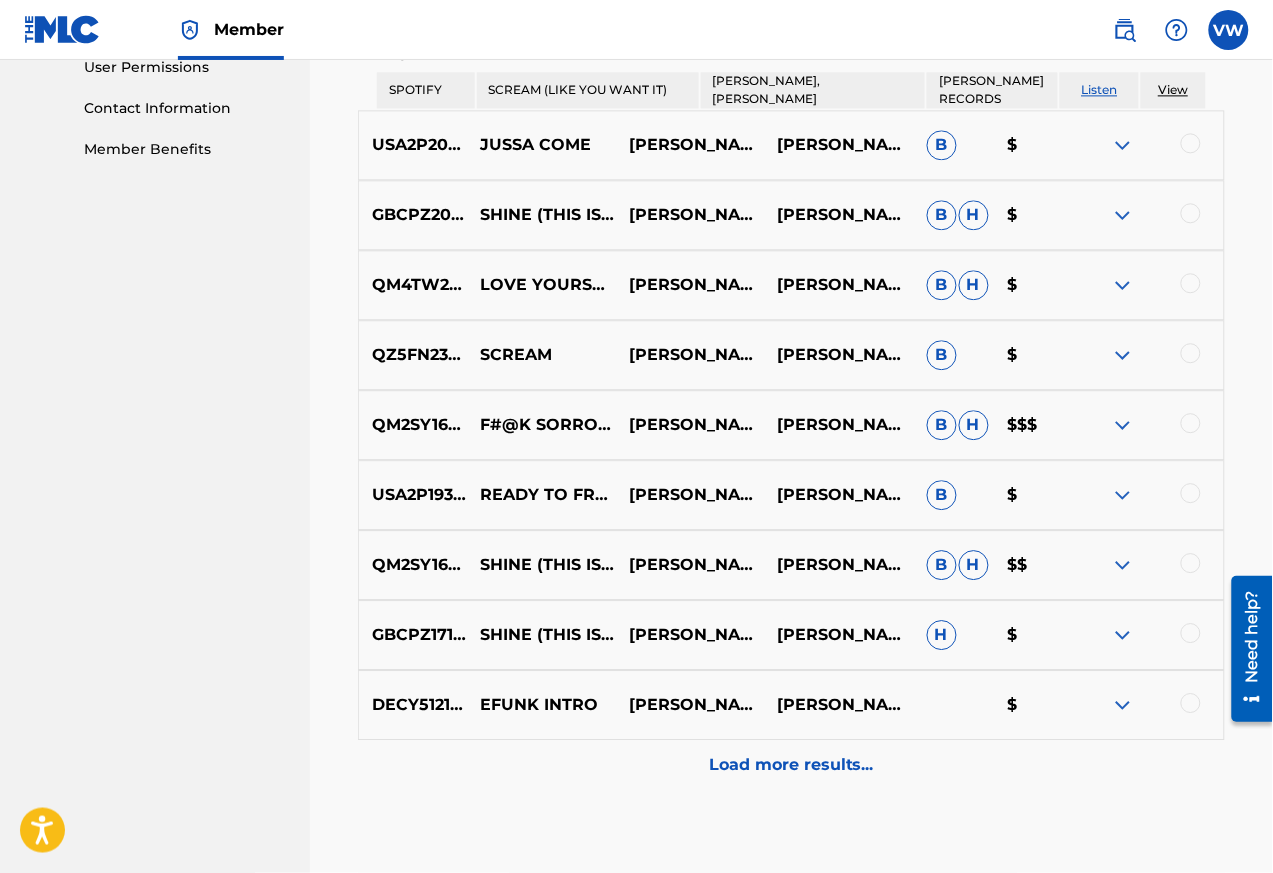 click at bounding box center [1123, 285] 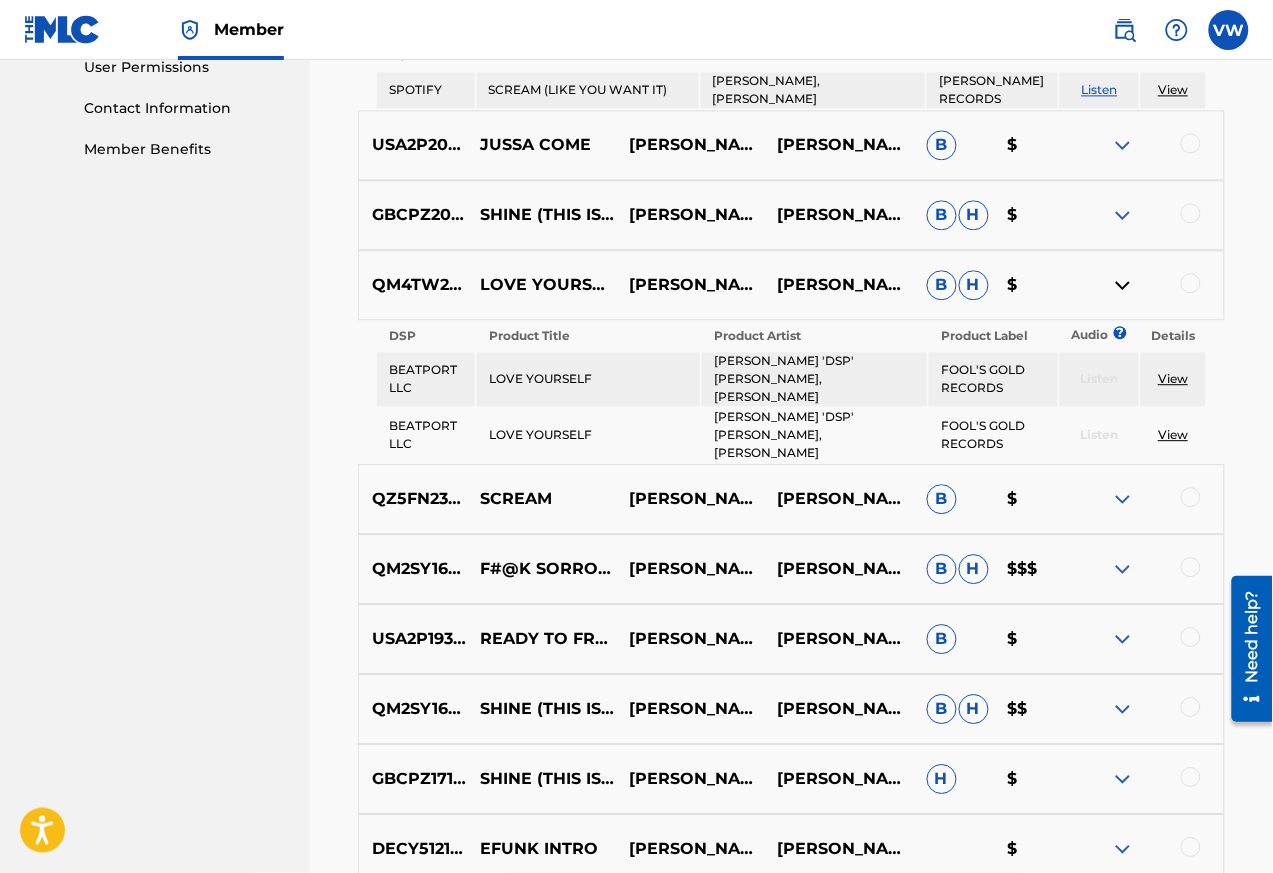 click on "View" at bounding box center [1173, 378] 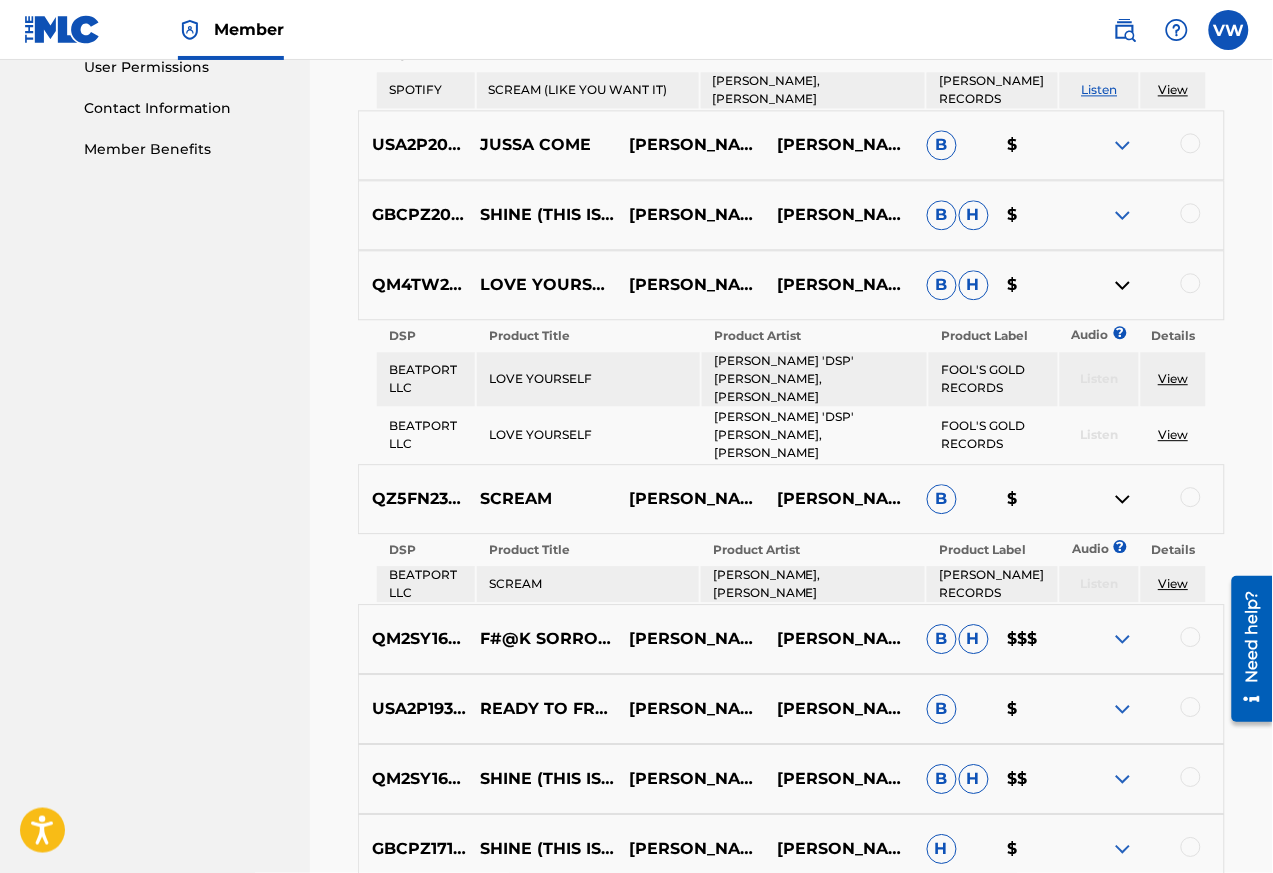 click on "View" at bounding box center (1173, 583) 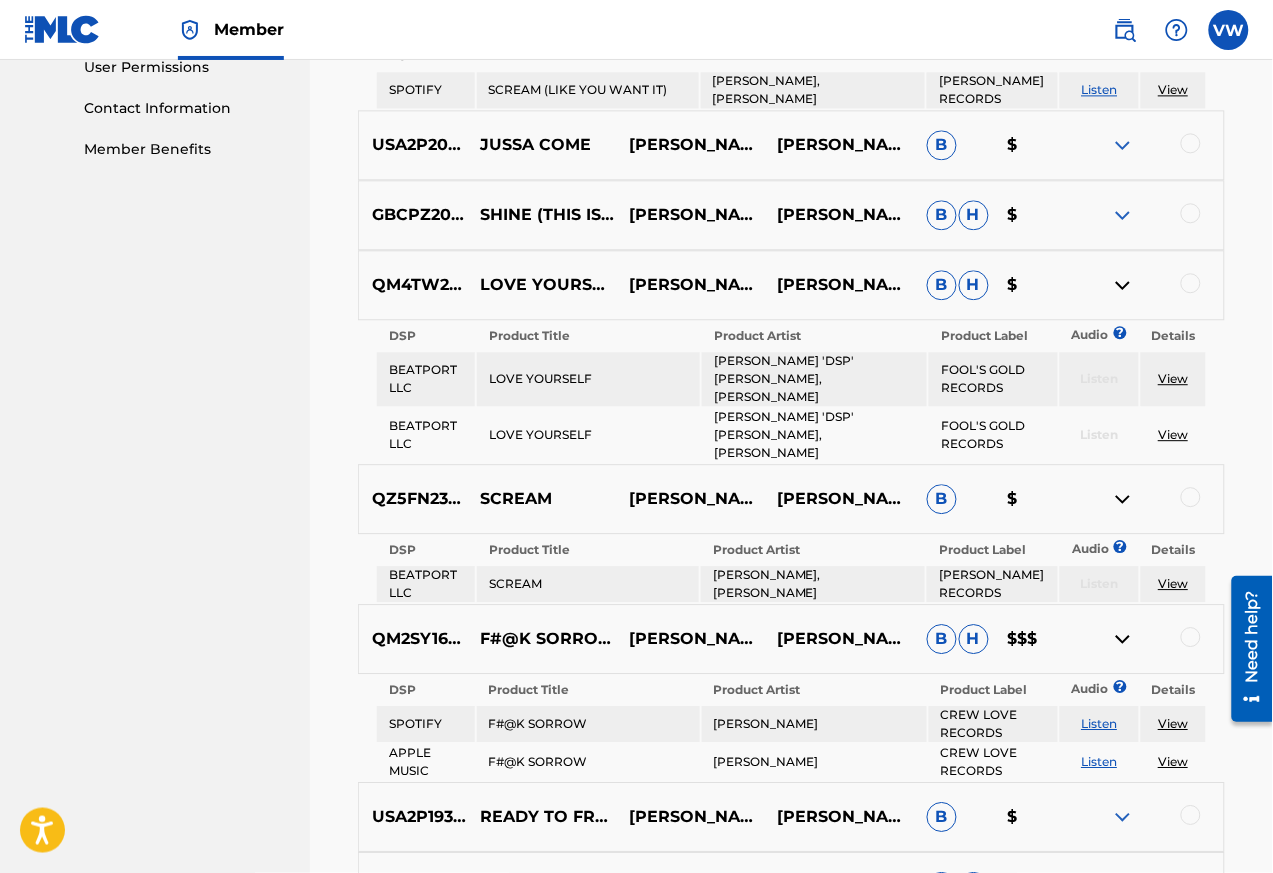 click on "View" at bounding box center (1173, 723) 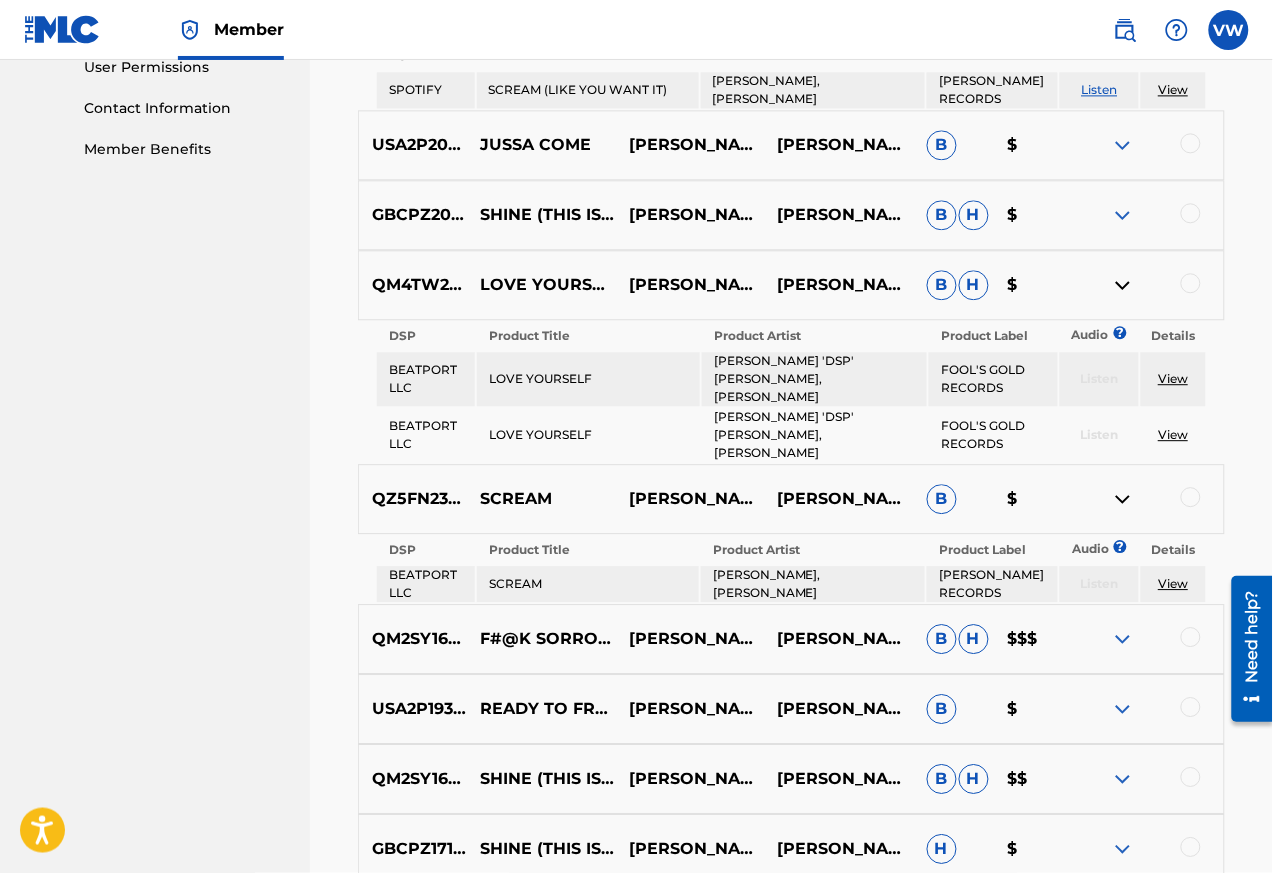 click at bounding box center (1123, 709) 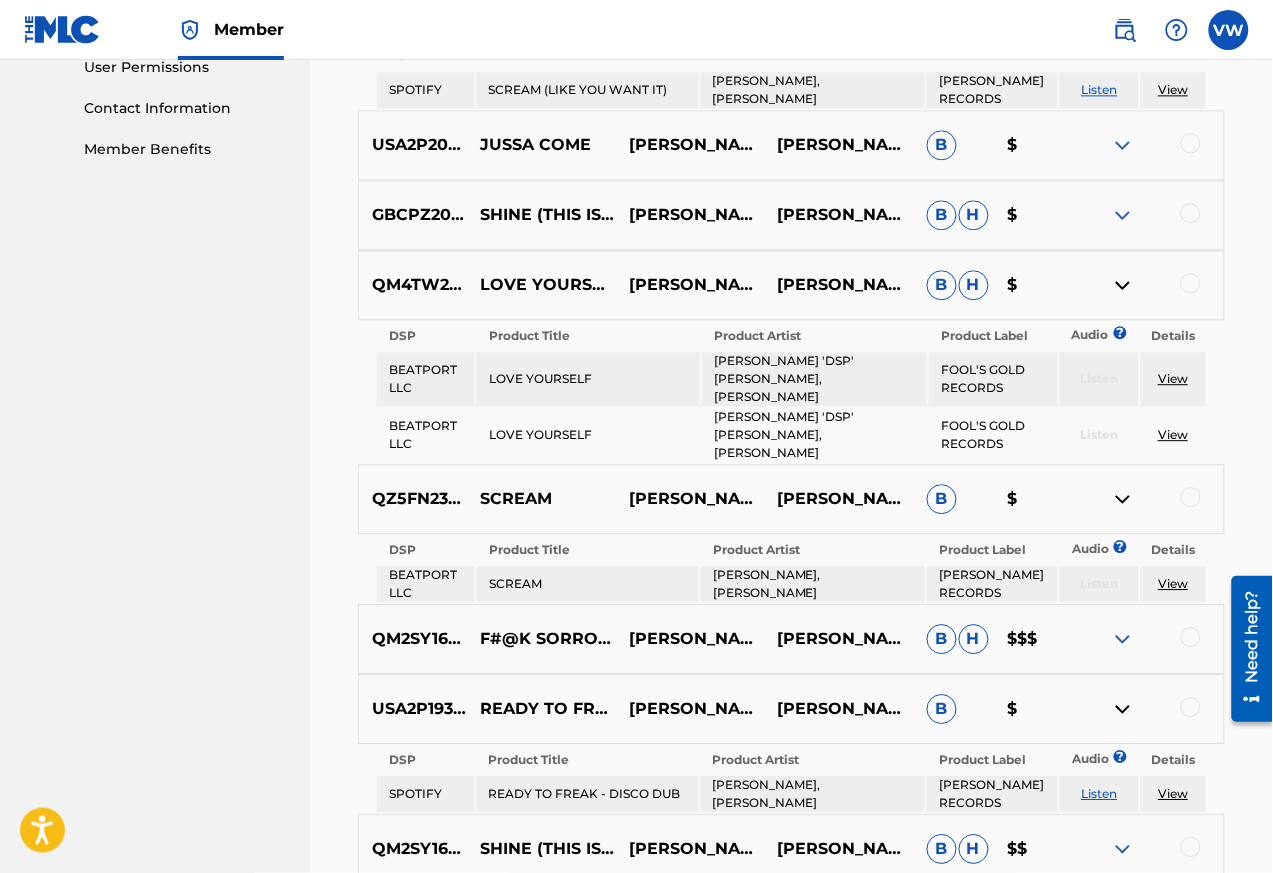 click on "View" at bounding box center (1173, 793) 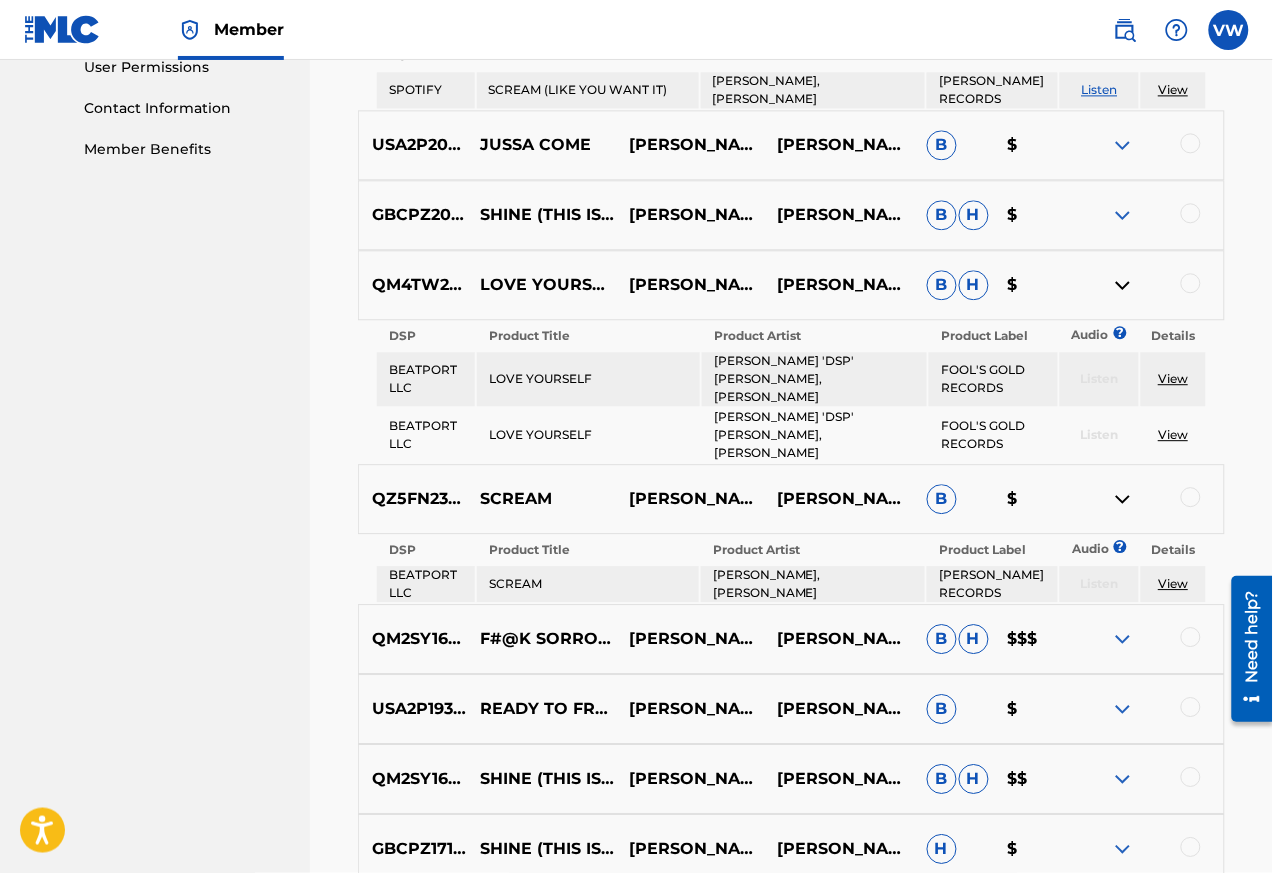 click at bounding box center (1123, 779) 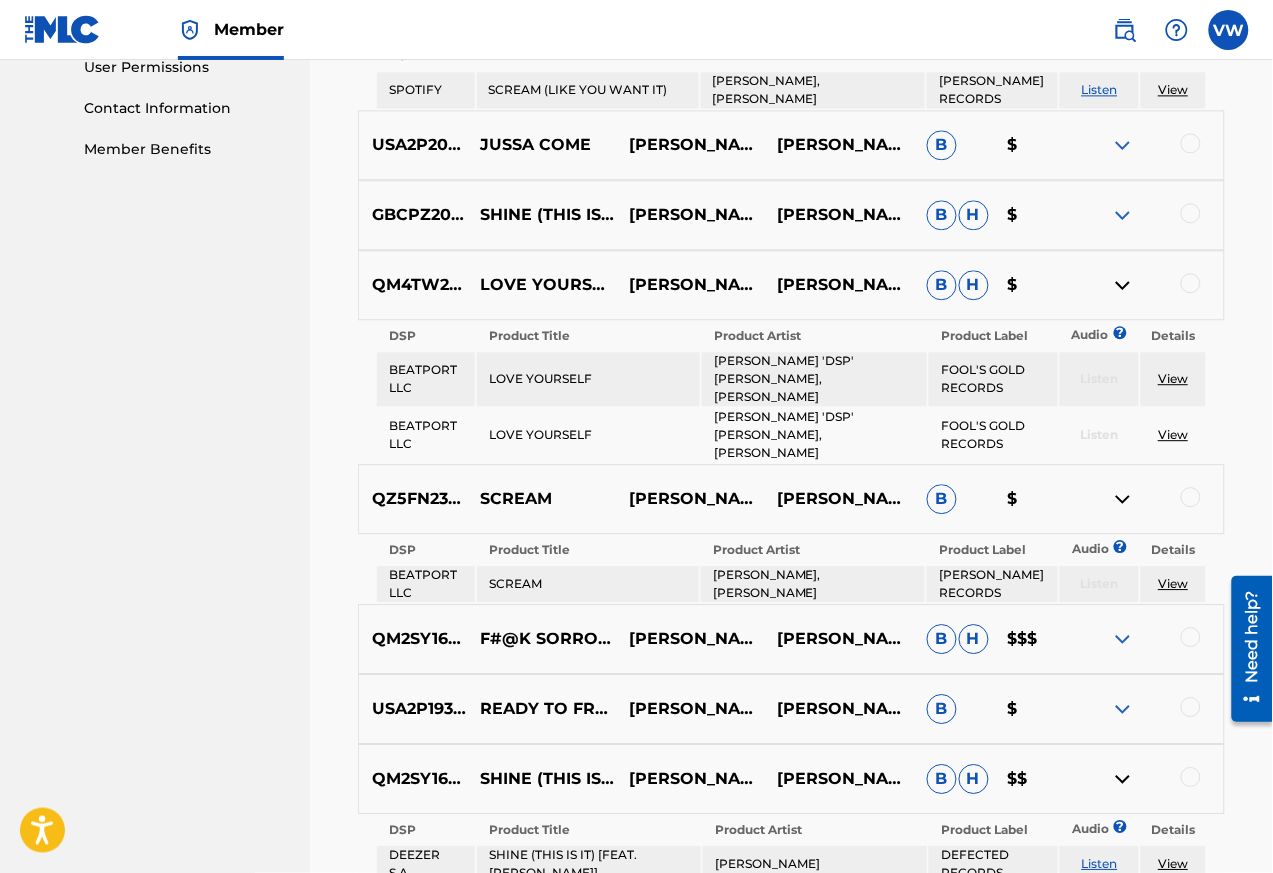 click on "View" at bounding box center [1173, 864] 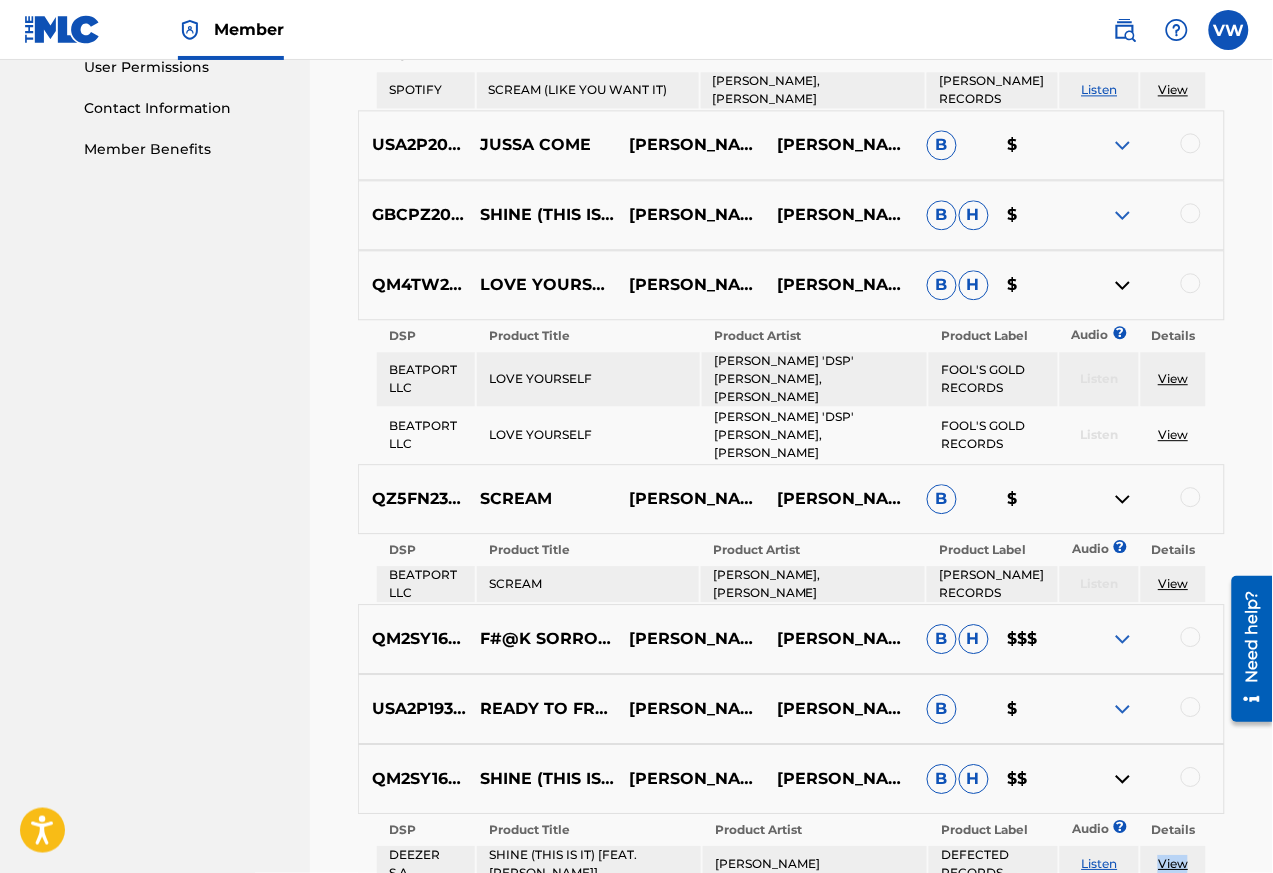 click on "View" at bounding box center [1173, 863] 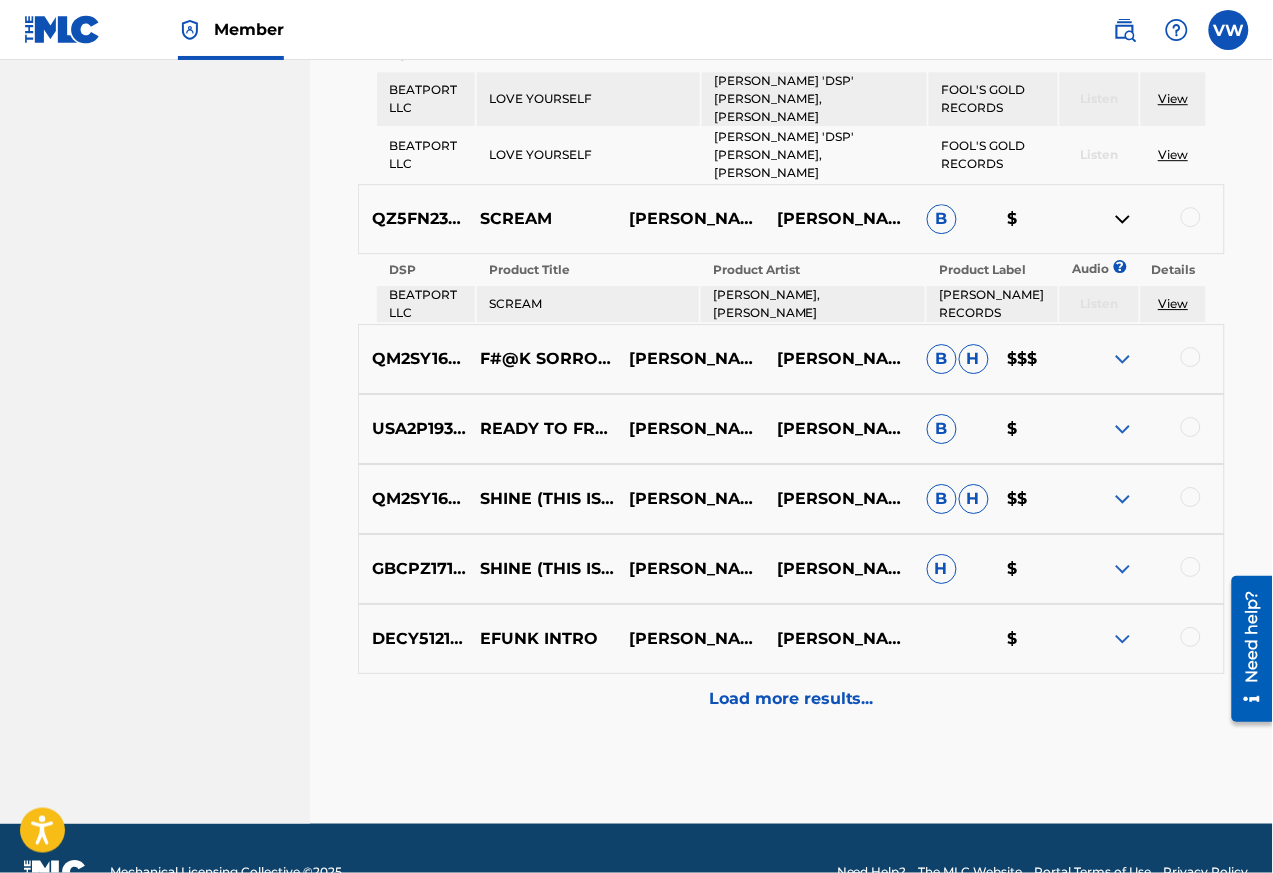 scroll, scrollTop: 1242, scrollLeft: 0, axis: vertical 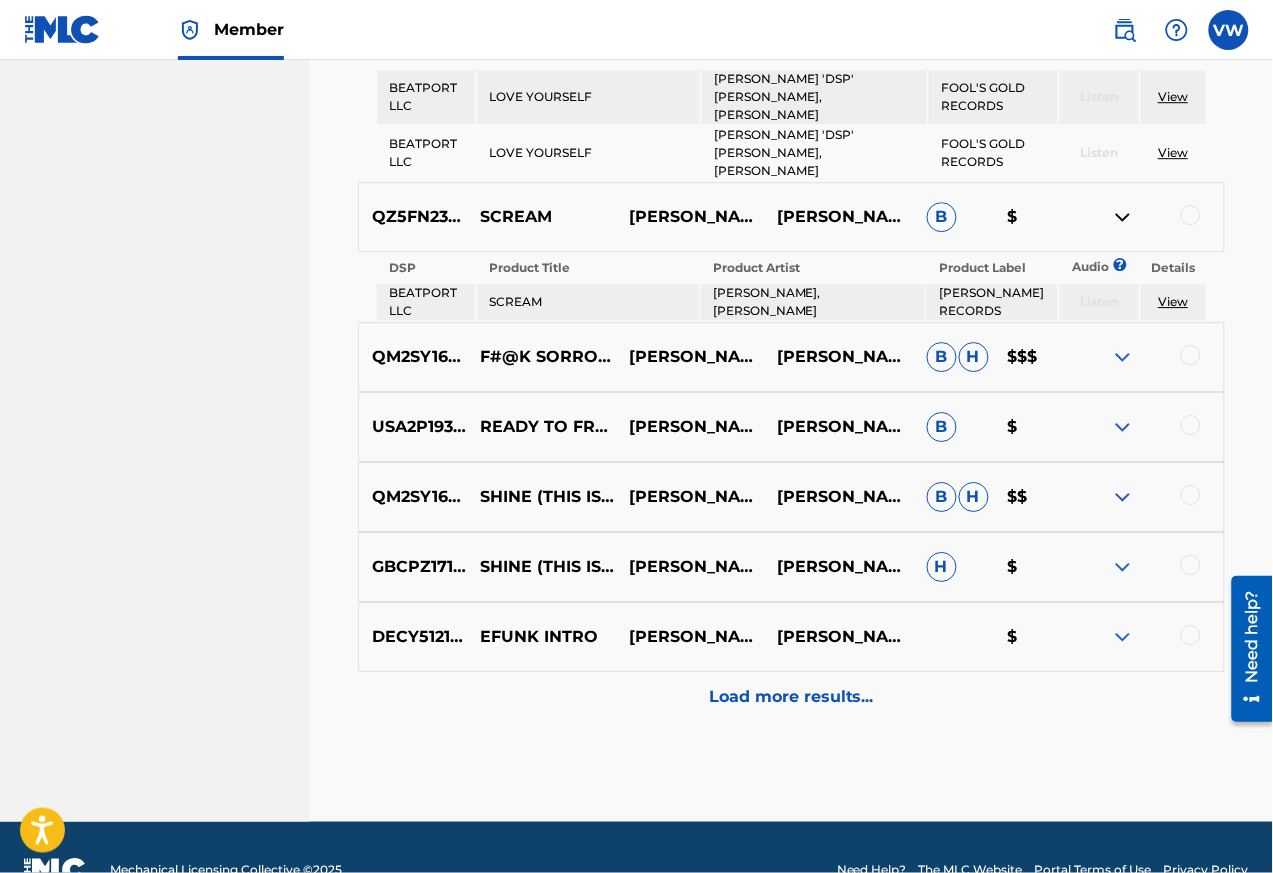 click at bounding box center (1123, 567) 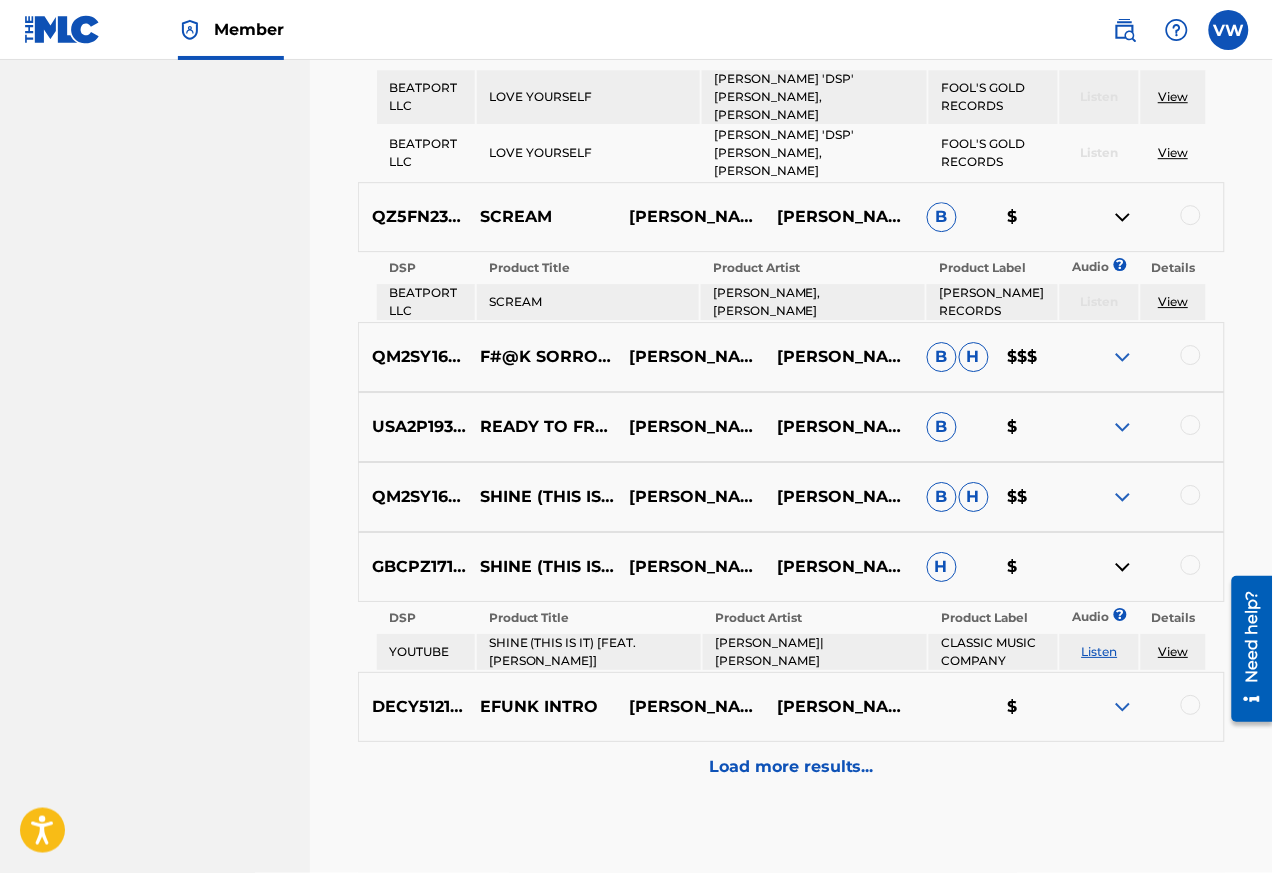 click on "View" at bounding box center (1173, 651) 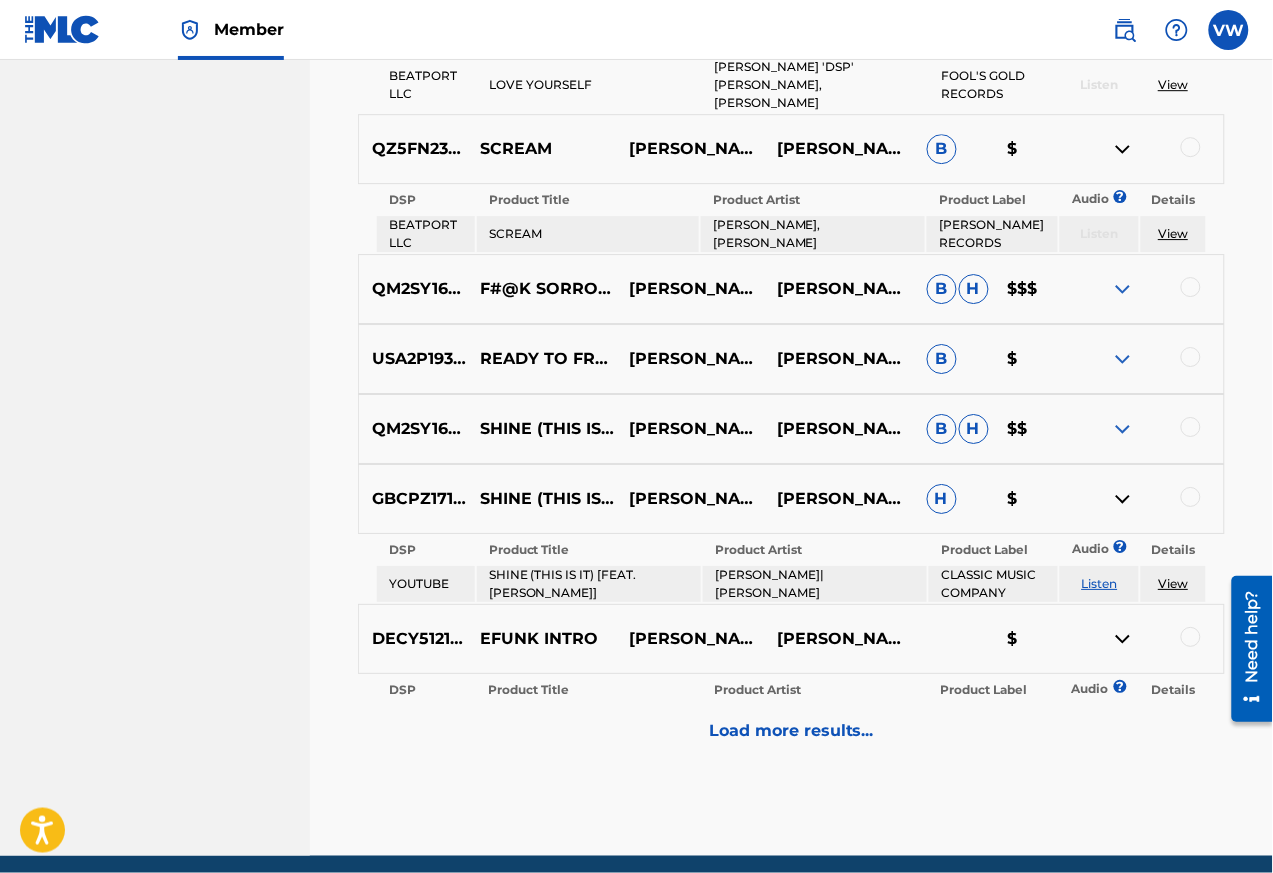 scroll, scrollTop: 1341, scrollLeft: 0, axis: vertical 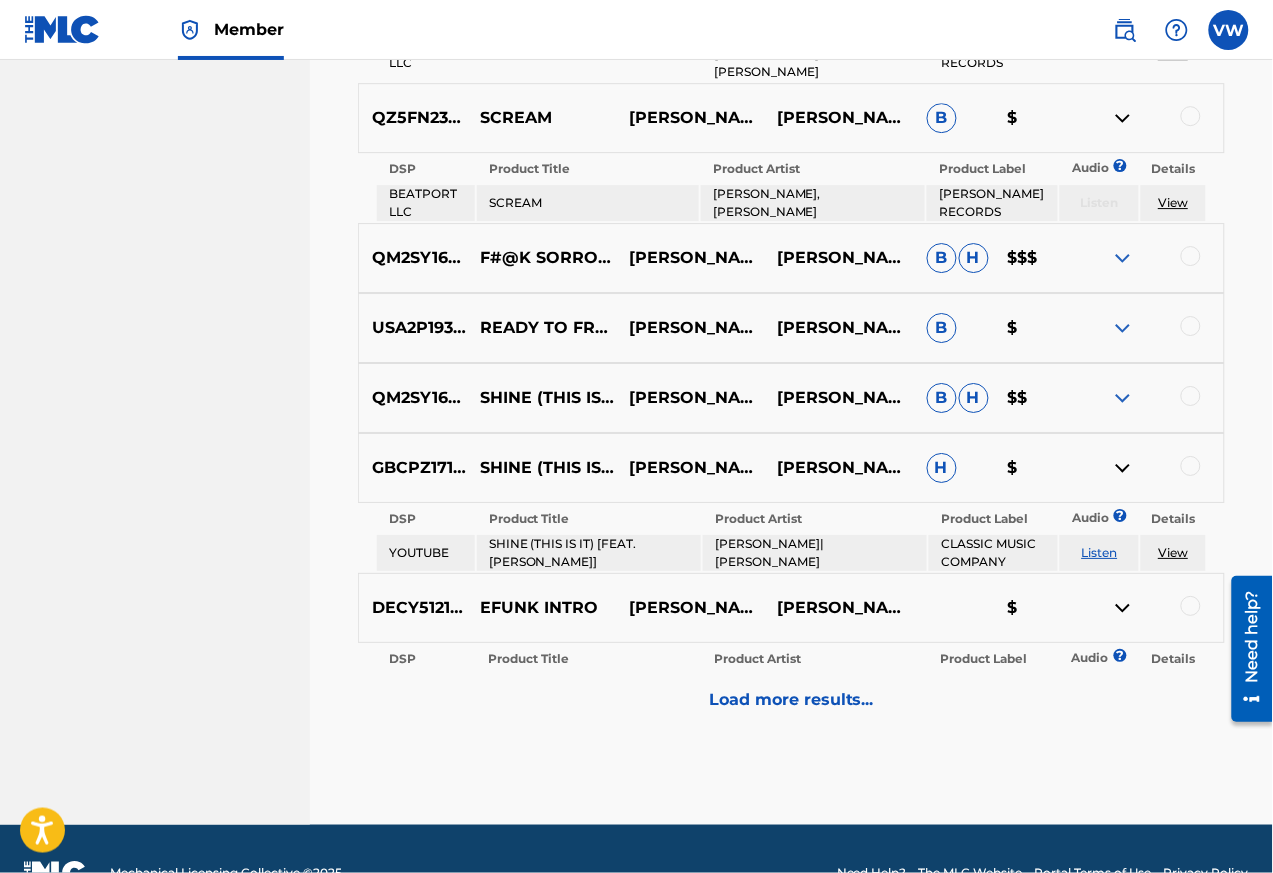 click at bounding box center (1123, 608) 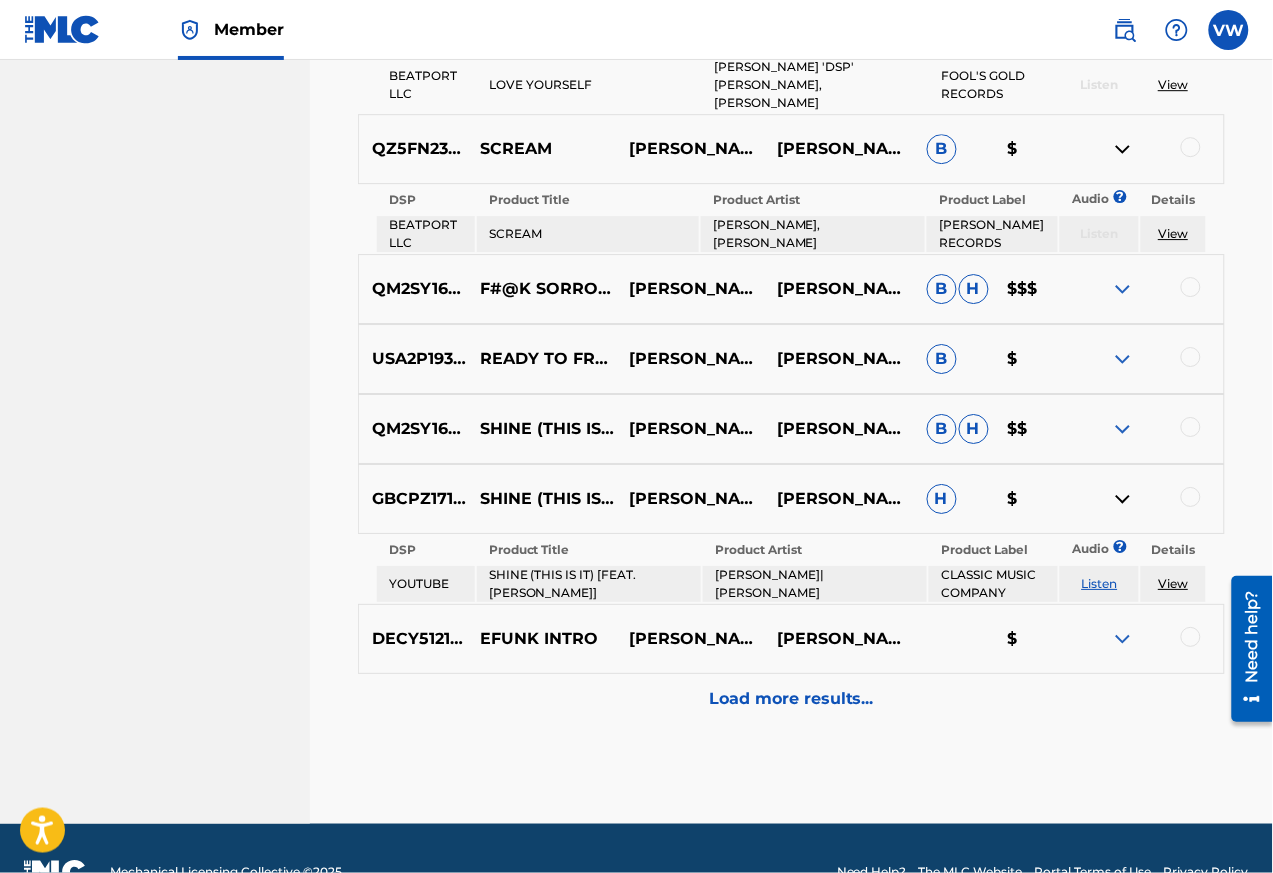 click at bounding box center [1149, 639] 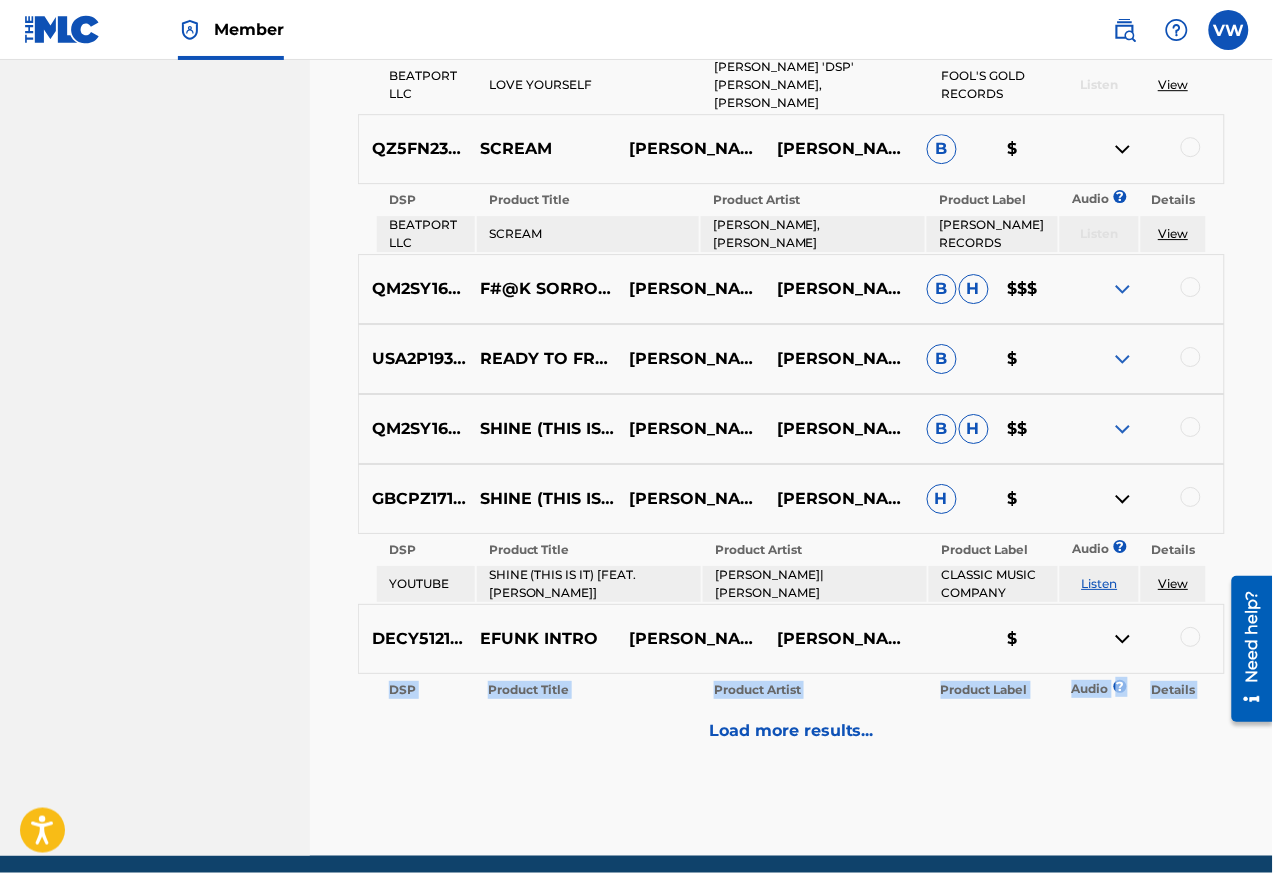 scroll, scrollTop: 1341, scrollLeft: 0, axis: vertical 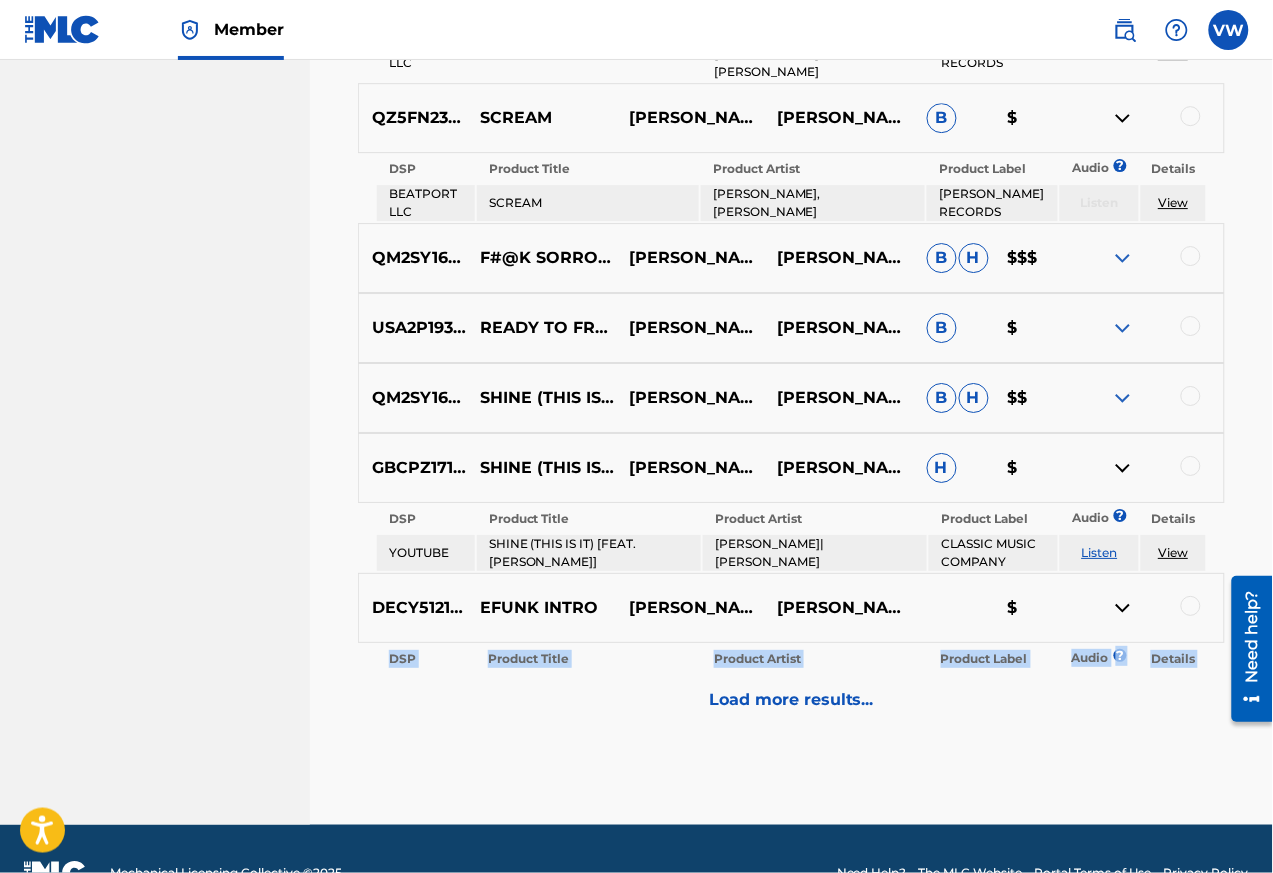 click on "Load more results..." at bounding box center (791, 700) 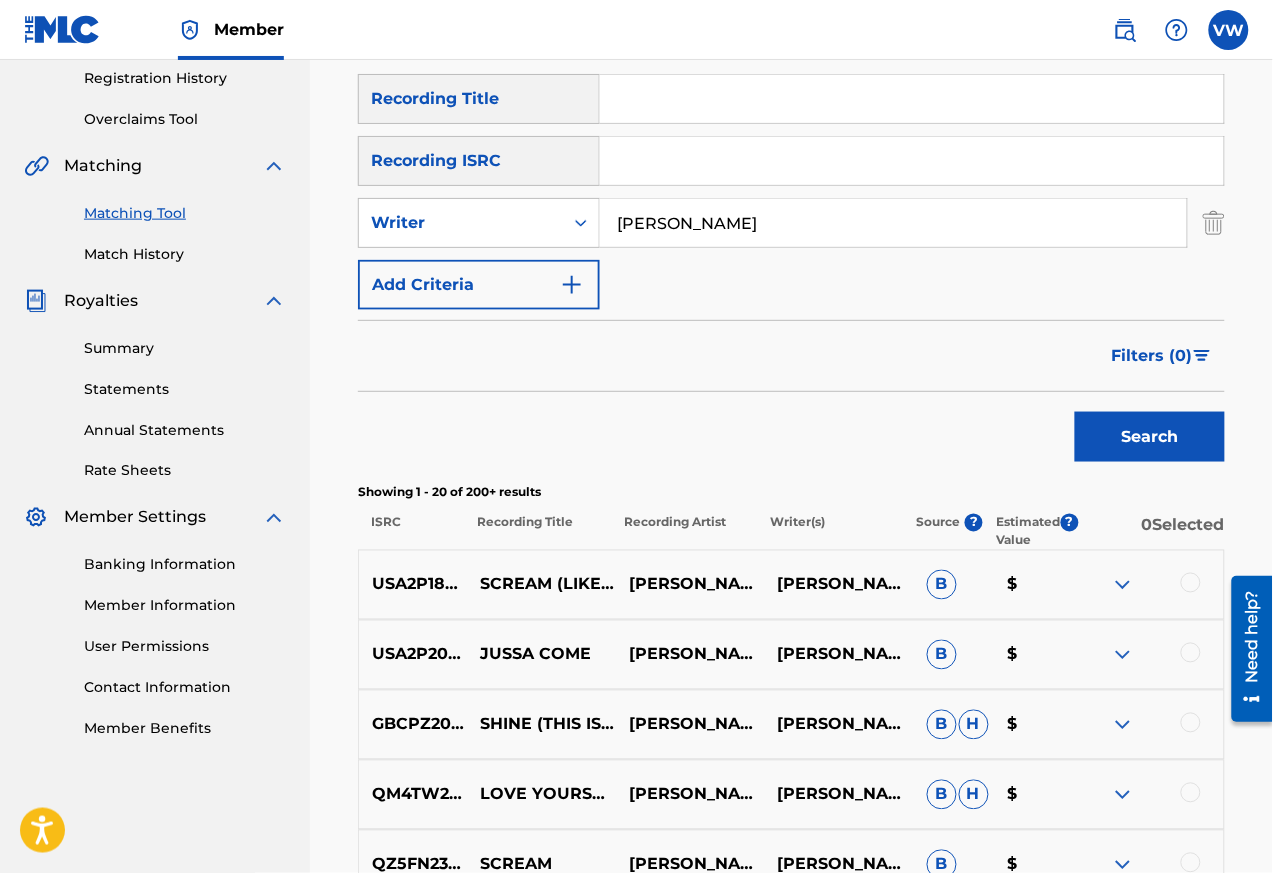 scroll, scrollTop: 1341, scrollLeft: 0, axis: vertical 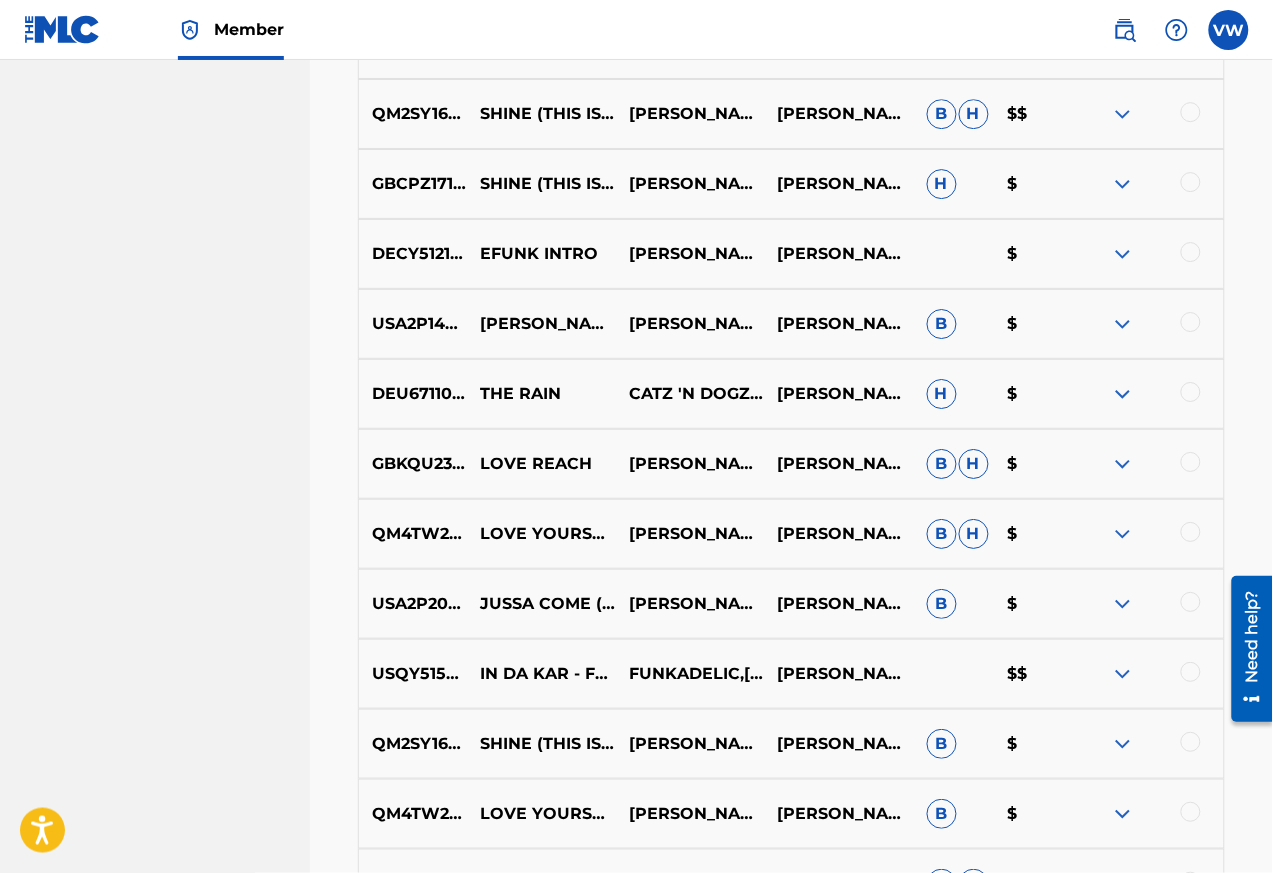 click at bounding box center (1123, 394) 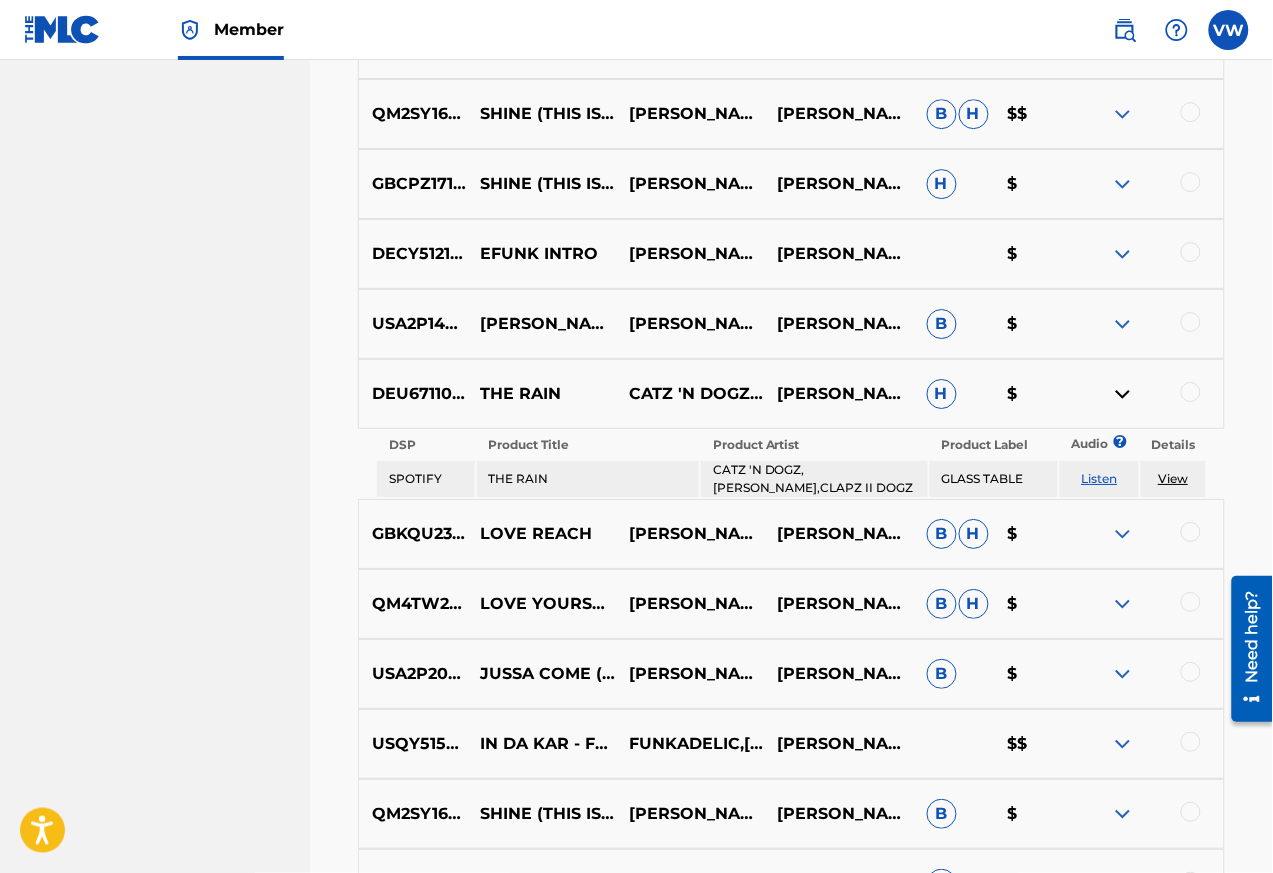 click on "View" at bounding box center (1173, 478) 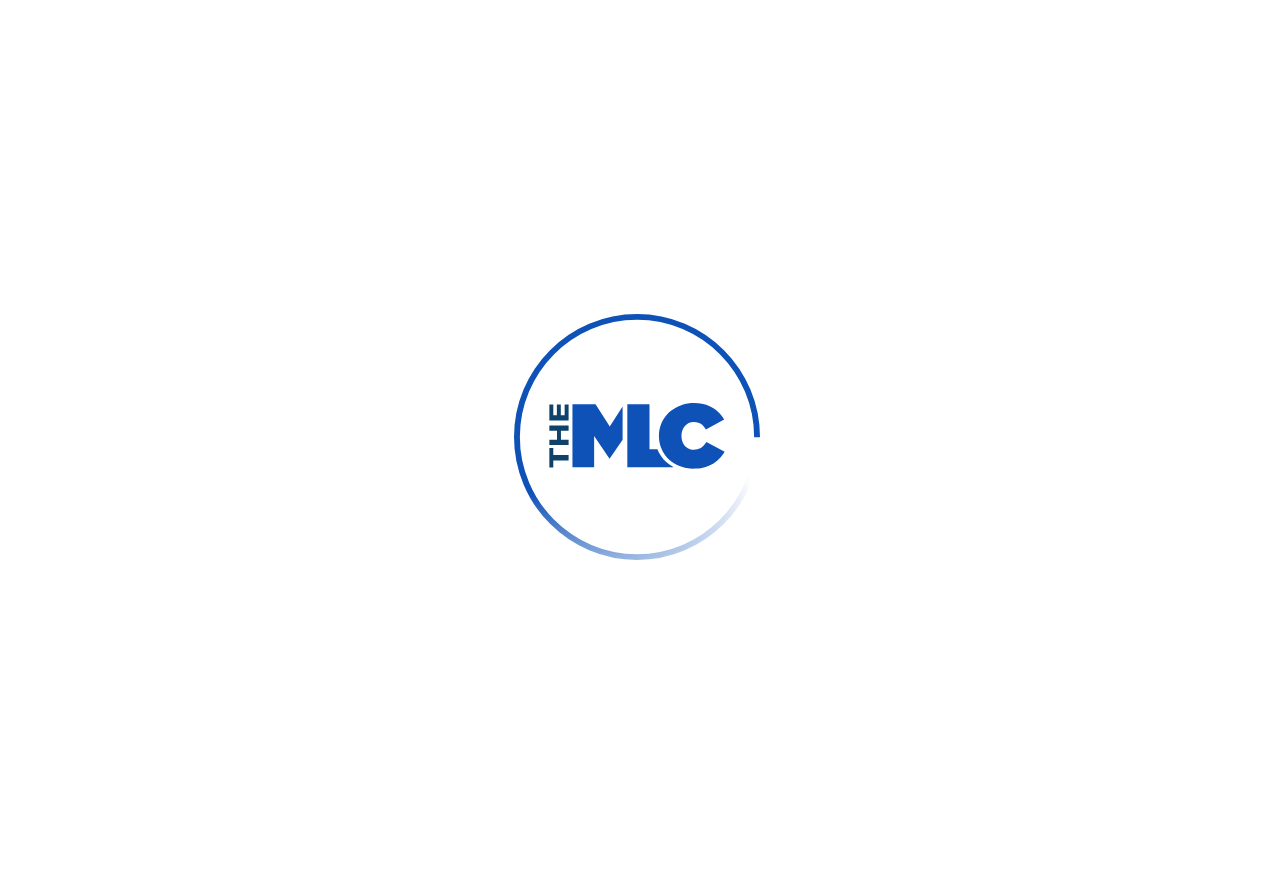 scroll, scrollTop: 0, scrollLeft: 0, axis: both 